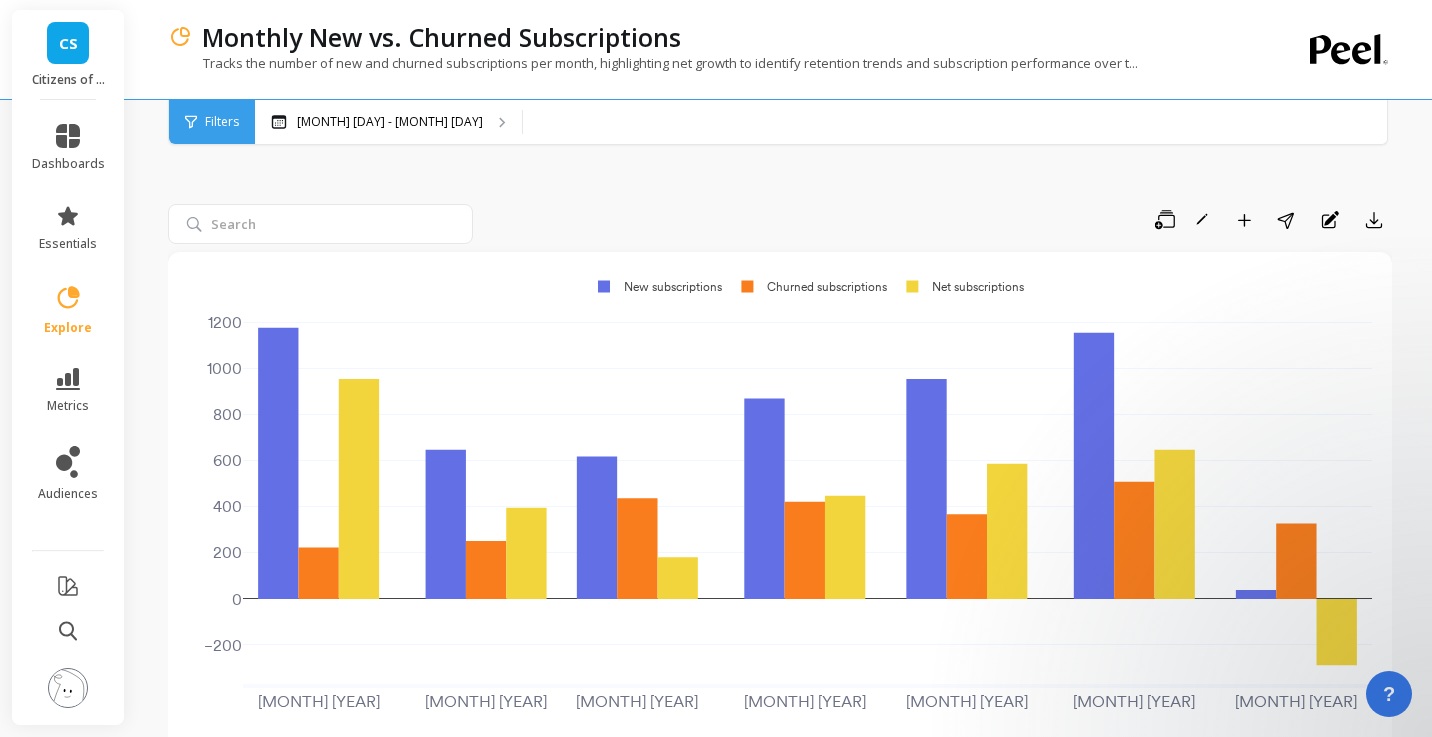 scroll, scrollTop: 163, scrollLeft: 0, axis: vertical 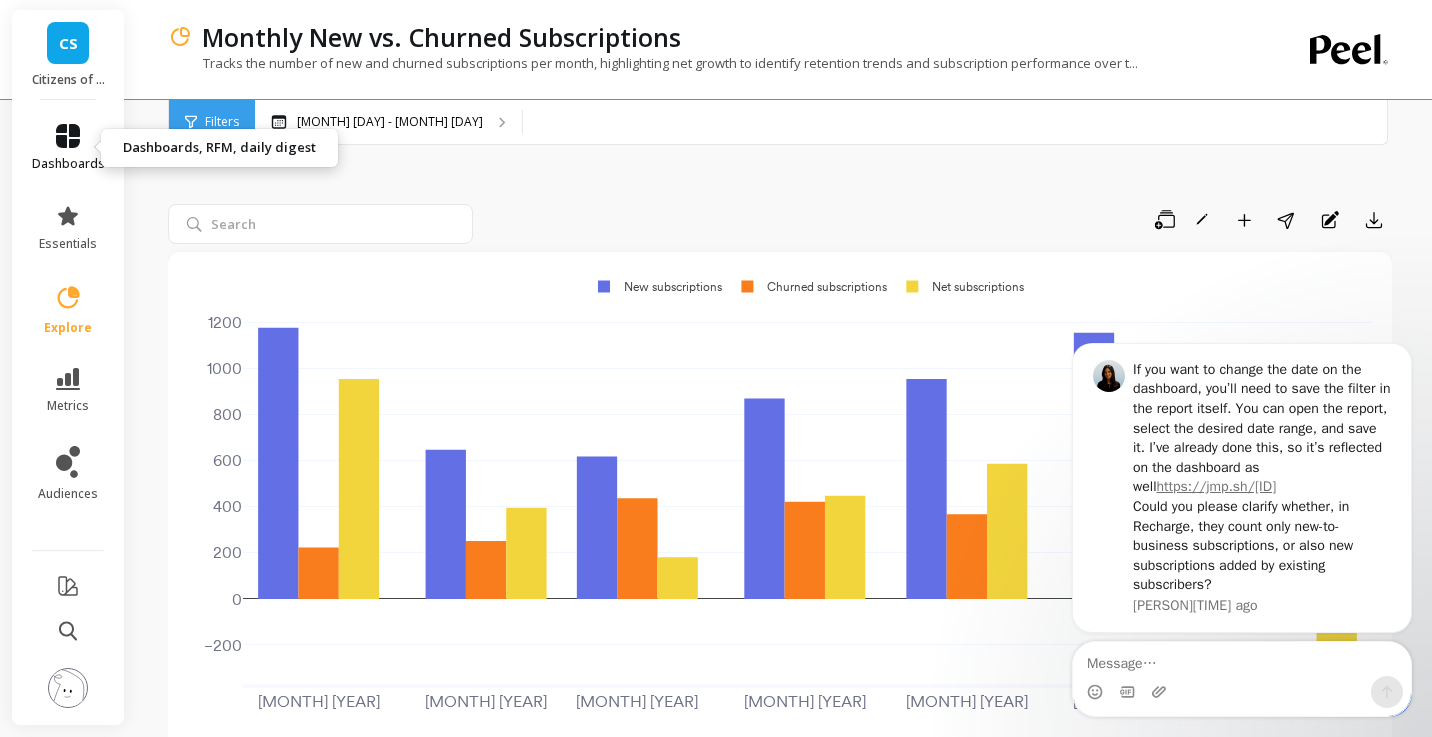 click at bounding box center [68, 136] 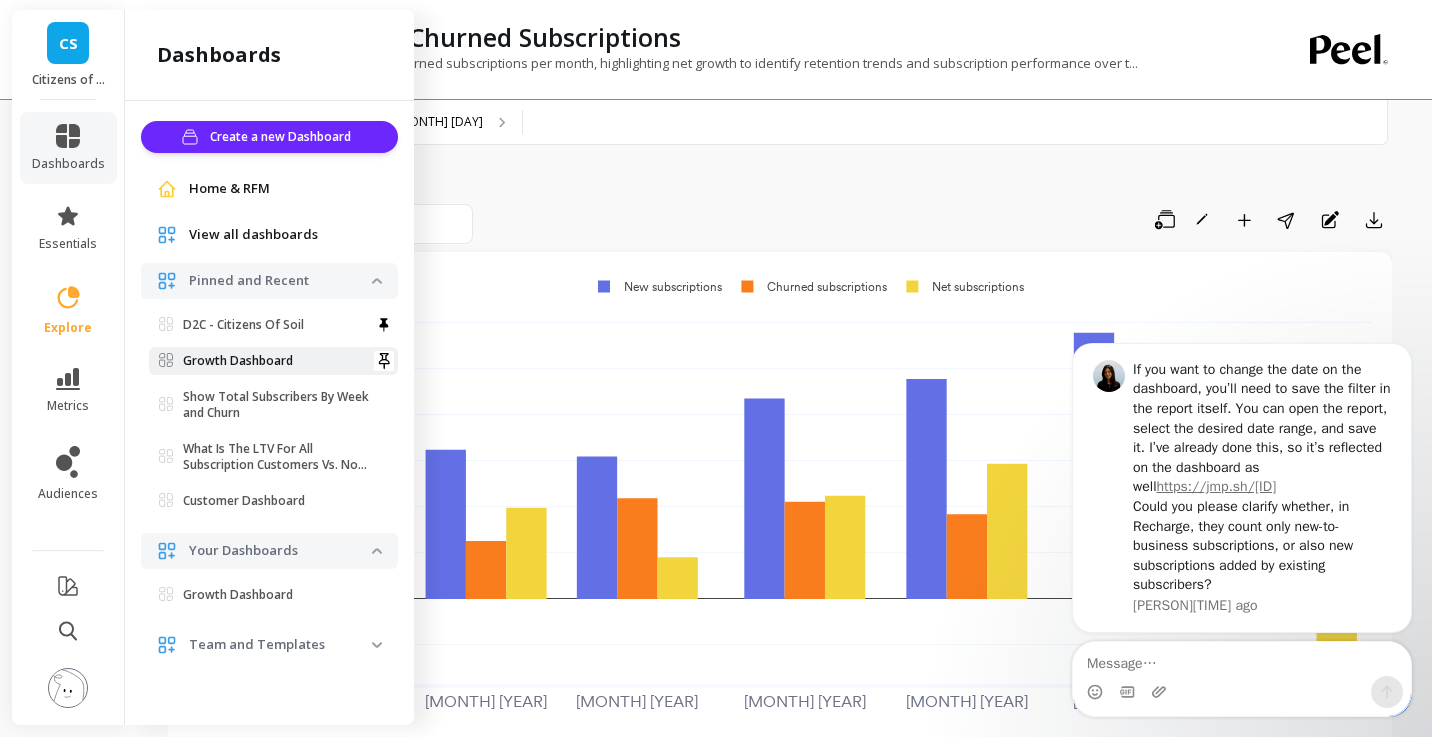 click on "Growth Dashboard" at bounding box center [273, 325] 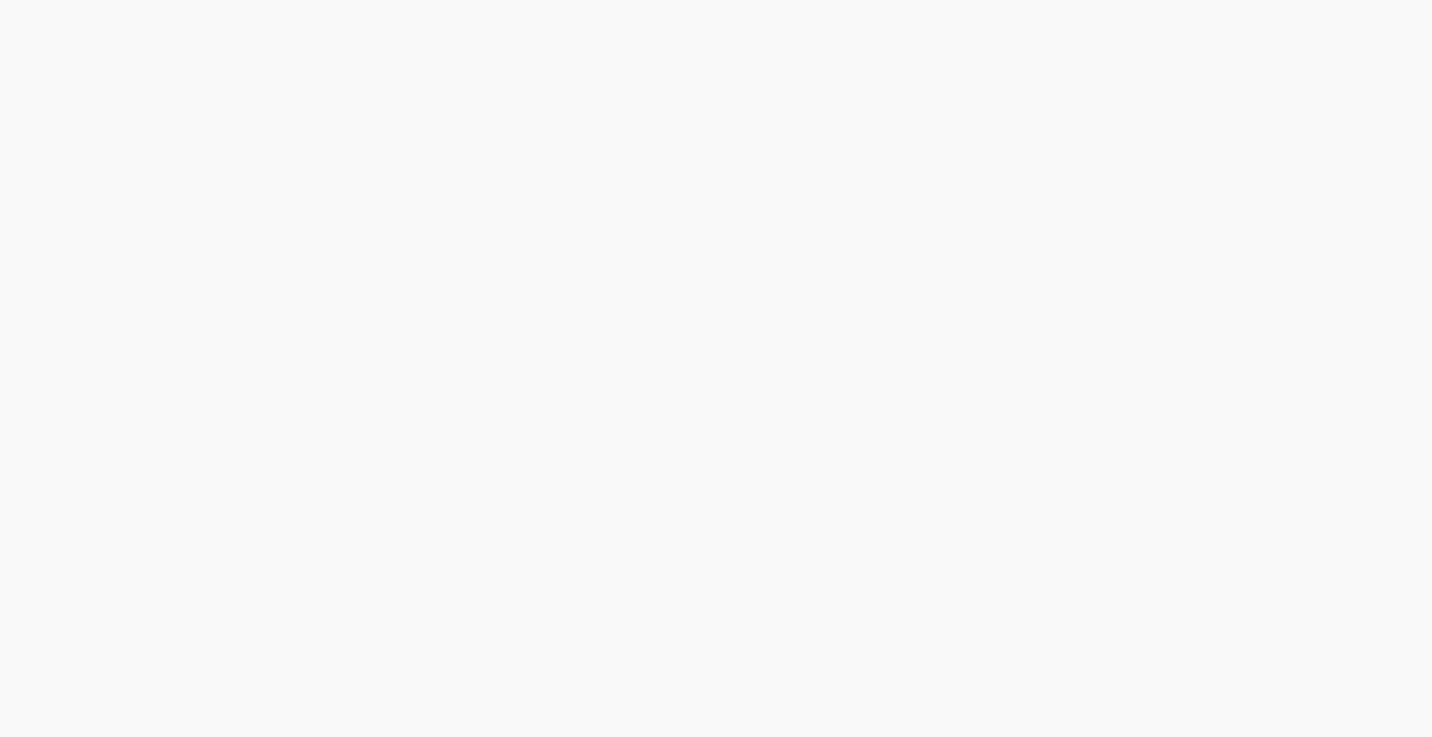 scroll, scrollTop: 0, scrollLeft: 0, axis: both 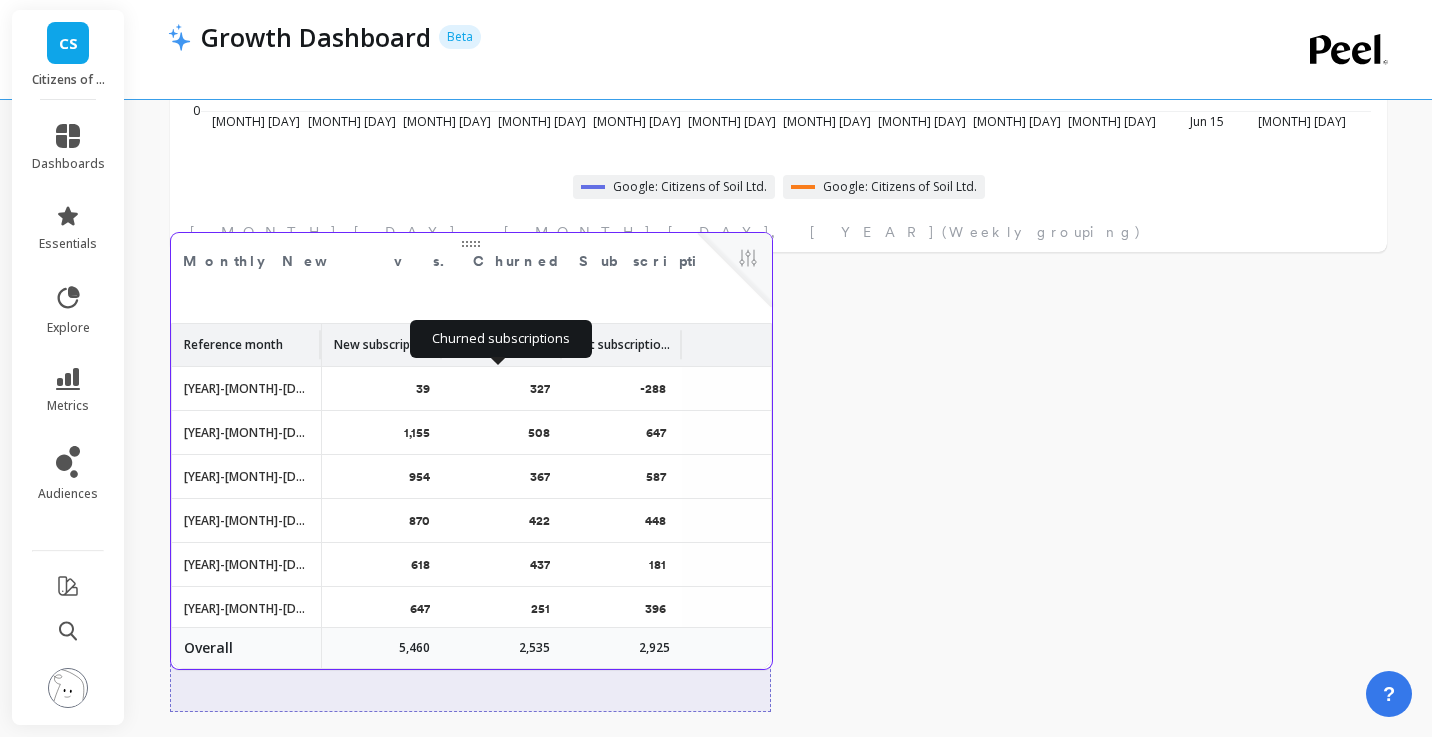 drag, startPoint x: 513, startPoint y: 385, endPoint x: 514, endPoint y: 352, distance: 33.01515 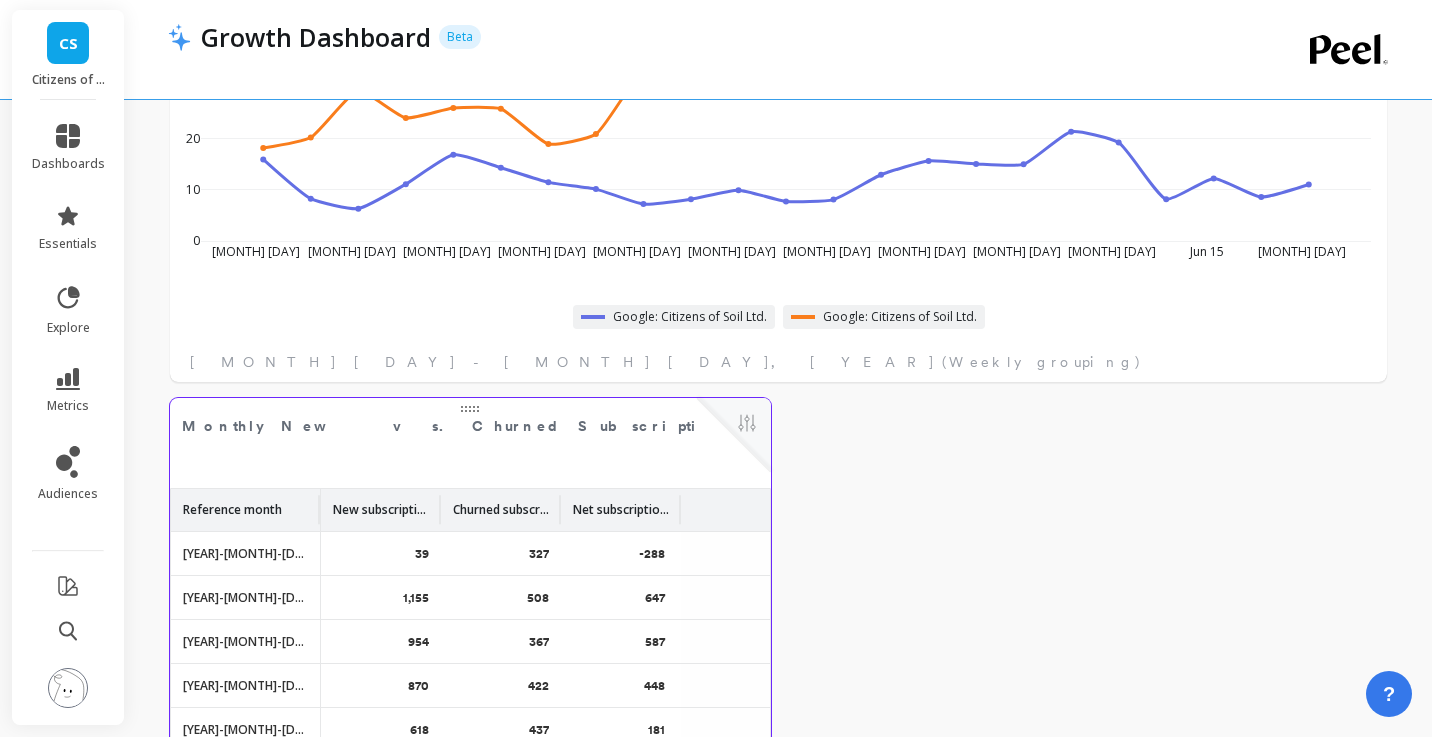 scroll, scrollTop: 1863, scrollLeft: 0, axis: vertical 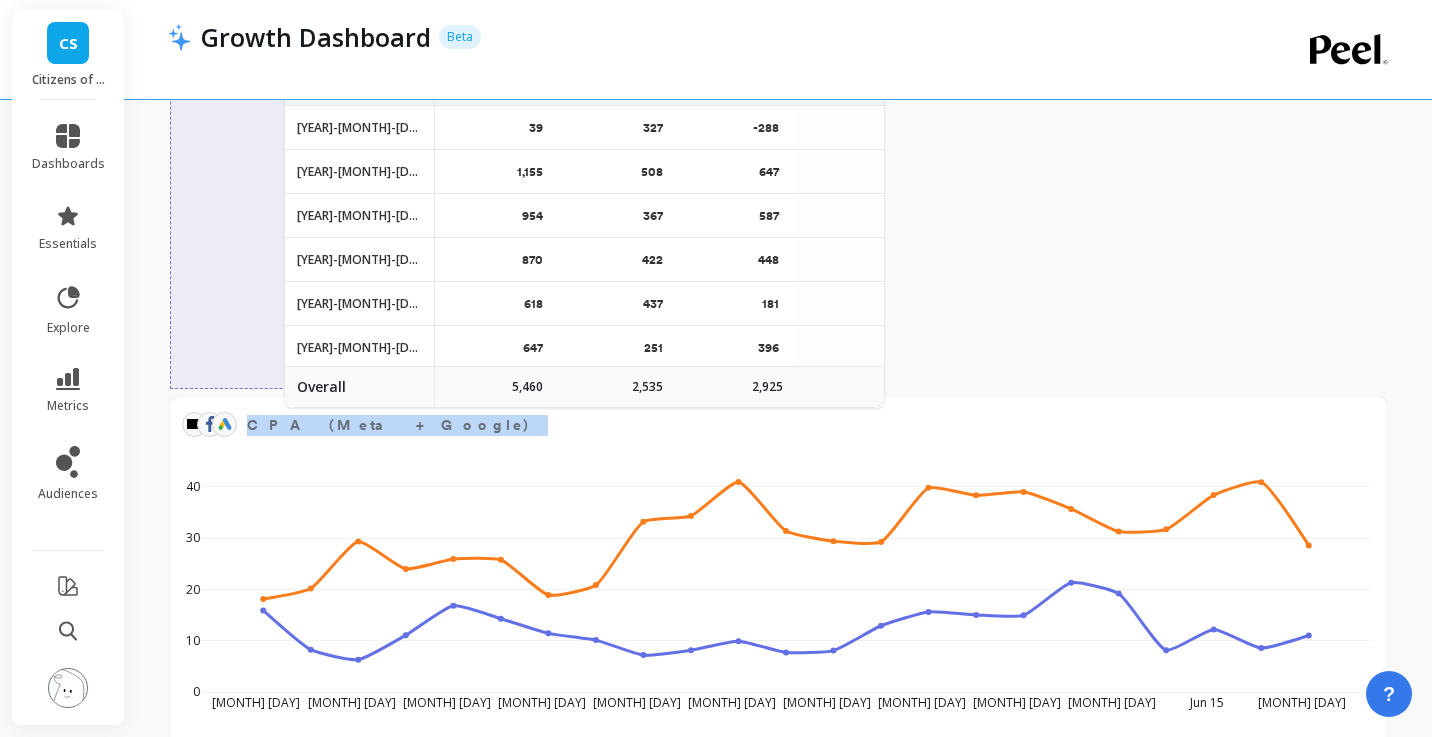 drag, startPoint x: 494, startPoint y: 478, endPoint x: 608, endPoint y: 53, distance: 440.02386 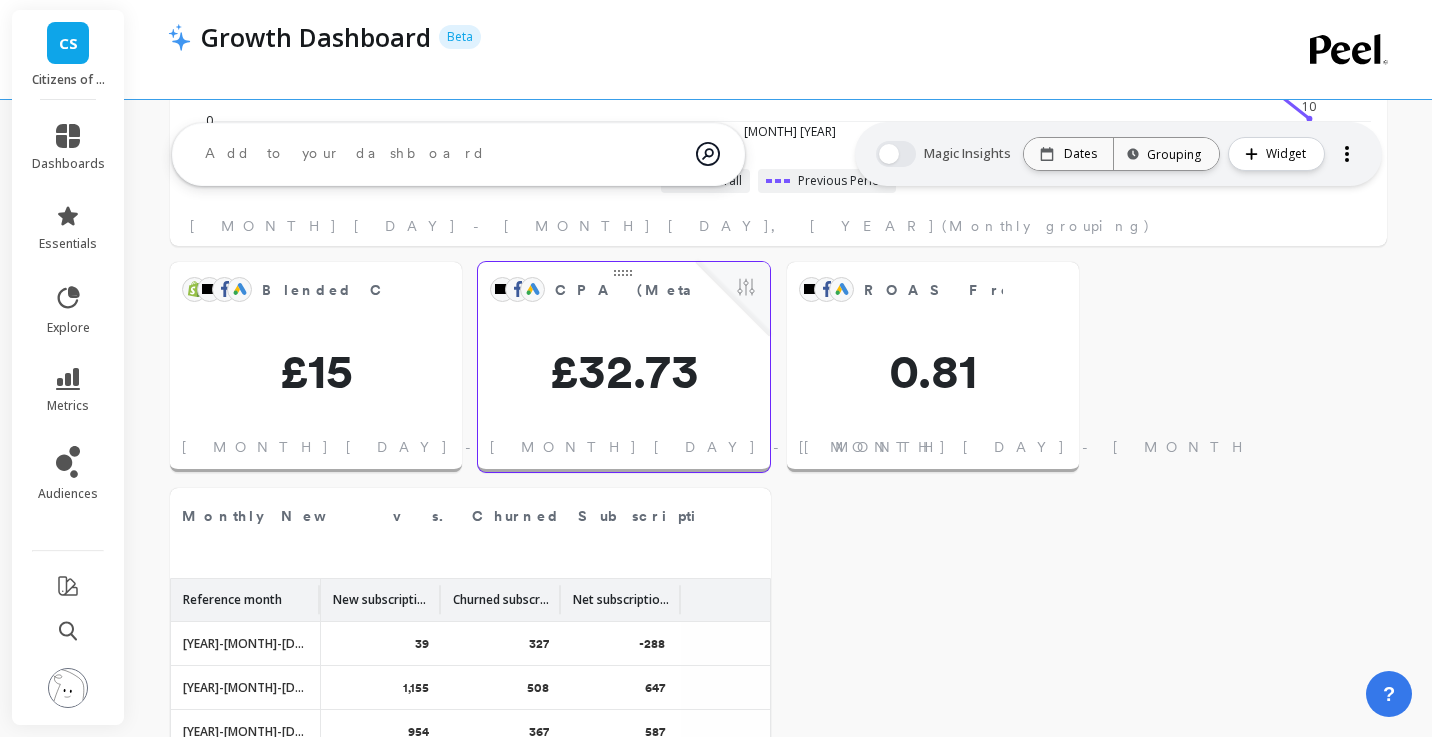 scroll, scrollTop: 1306, scrollLeft: 0, axis: vertical 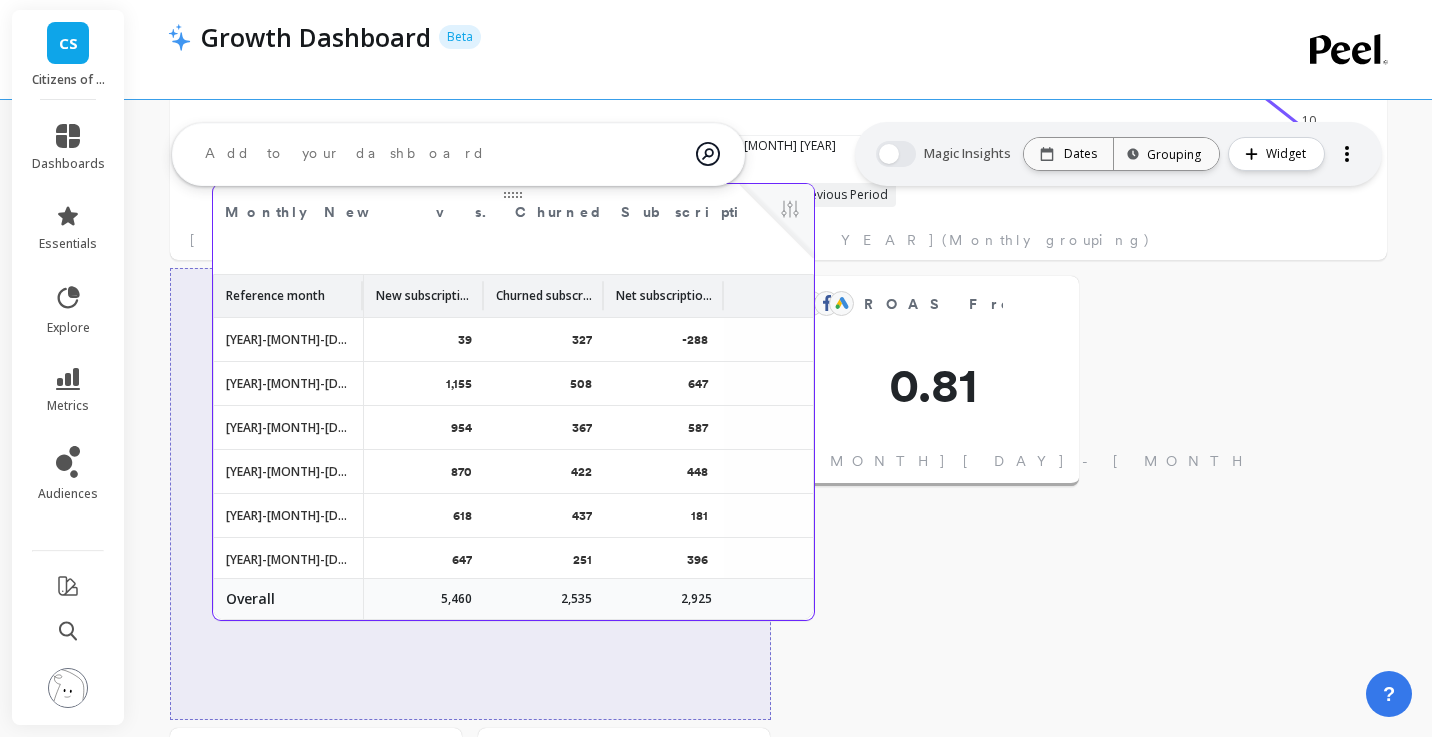 drag, startPoint x: 579, startPoint y: 565, endPoint x: 622, endPoint y: 249, distance: 318.9122 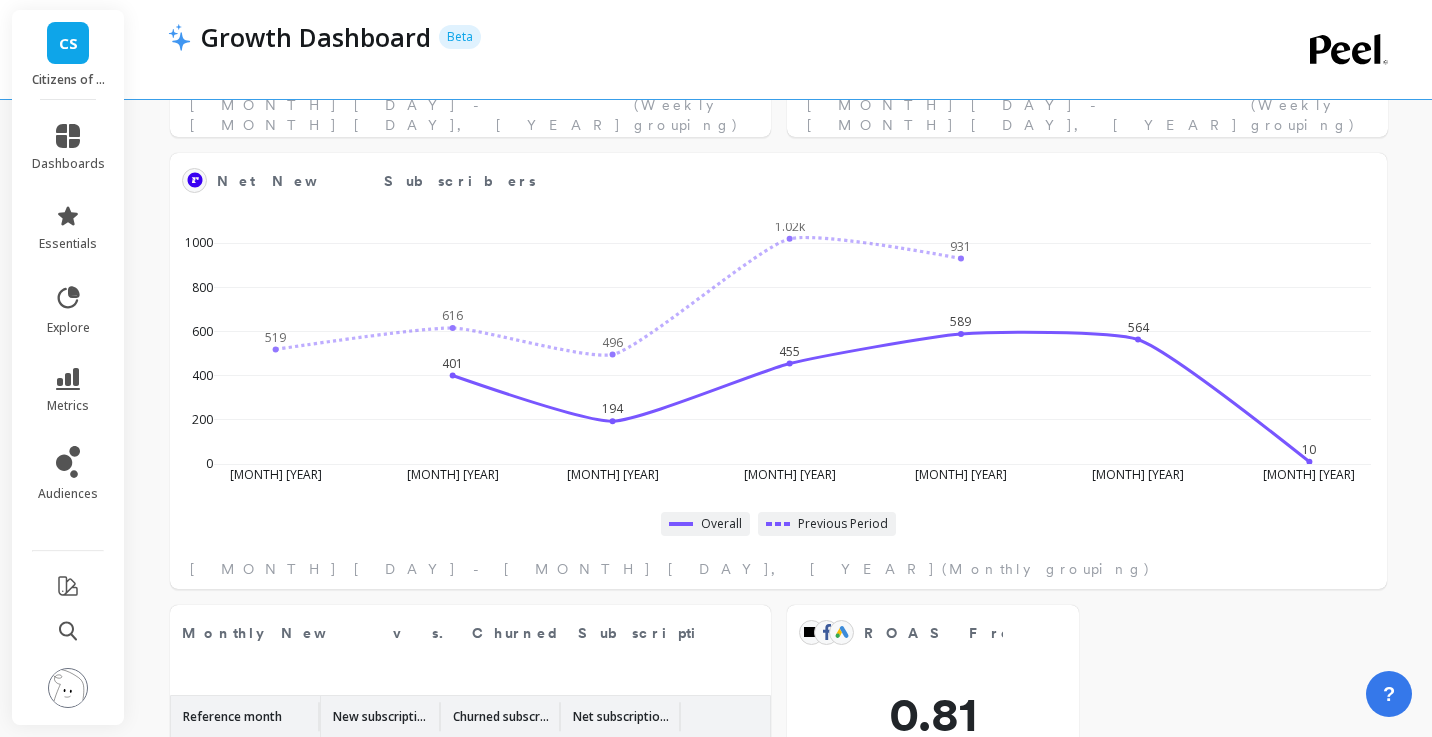 scroll, scrollTop: 1321, scrollLeft: 0, axis: vertical 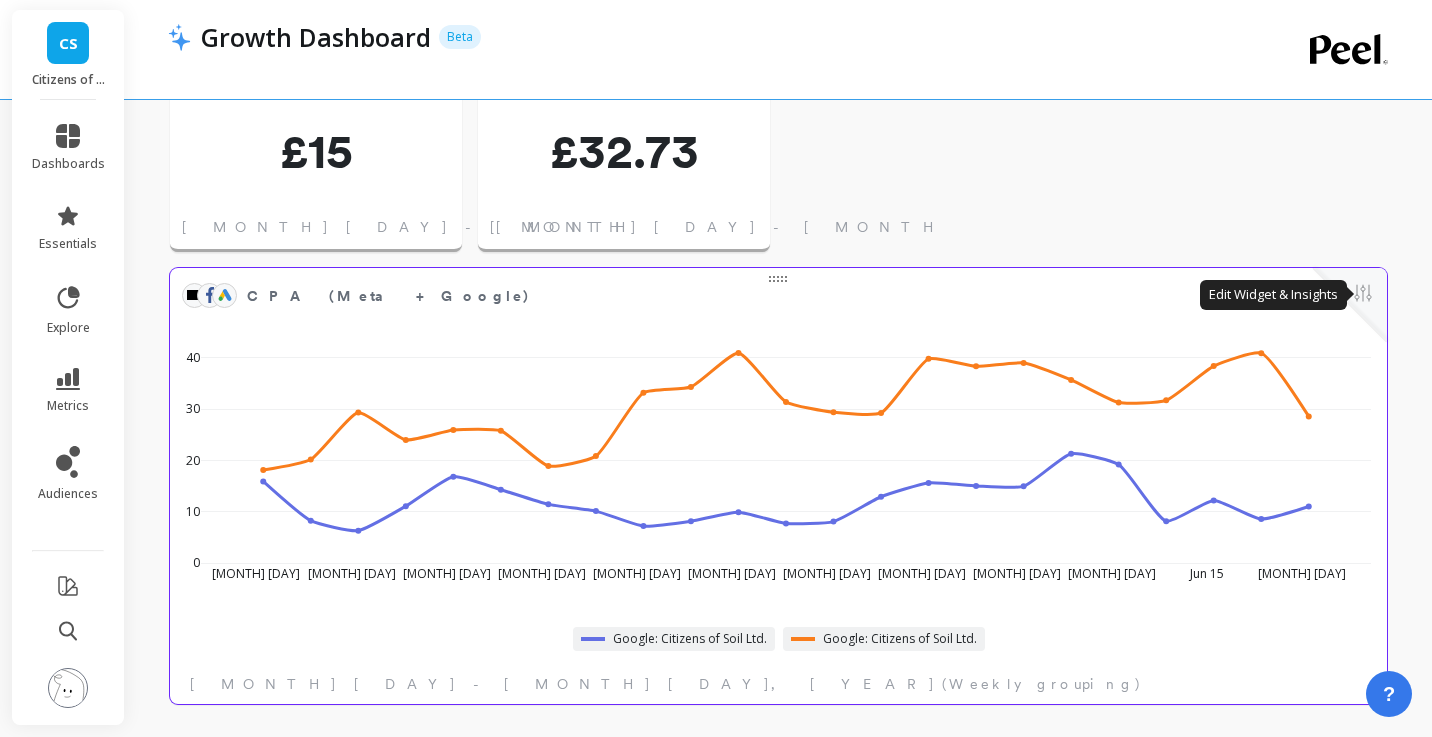 click at bounding box center (1363, 295) 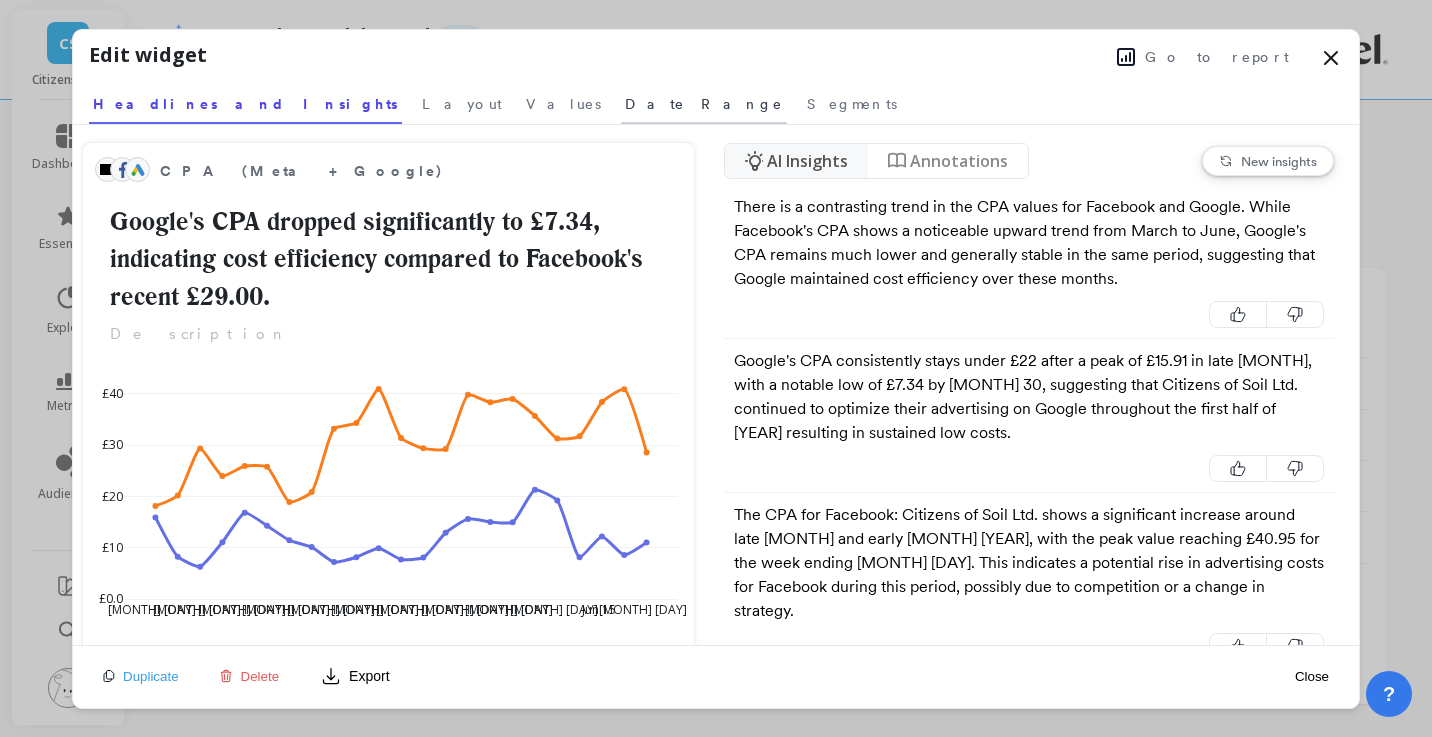 click on "Date Range" at bounding box center [462, 104] 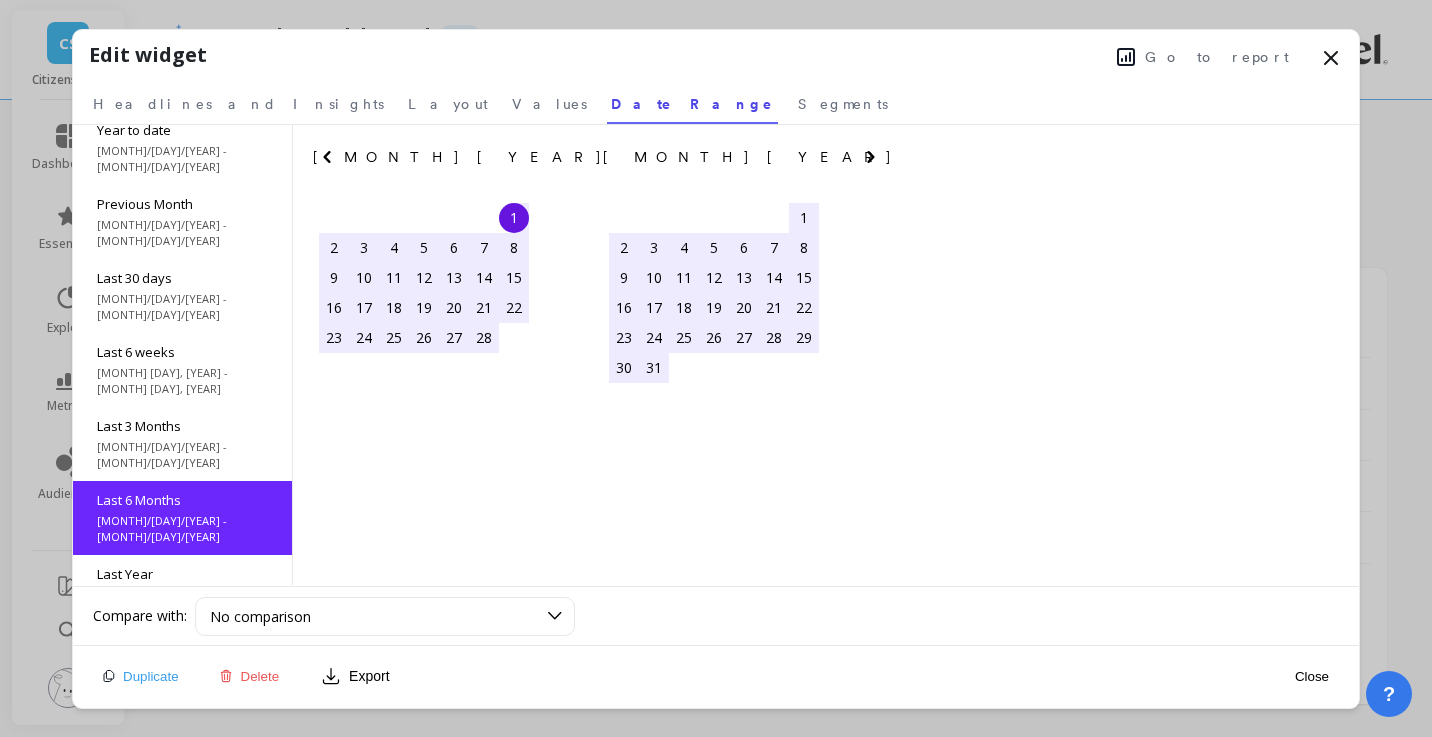 scroll, scrollTop: 120, scrollLeft: 0, axis: vertical 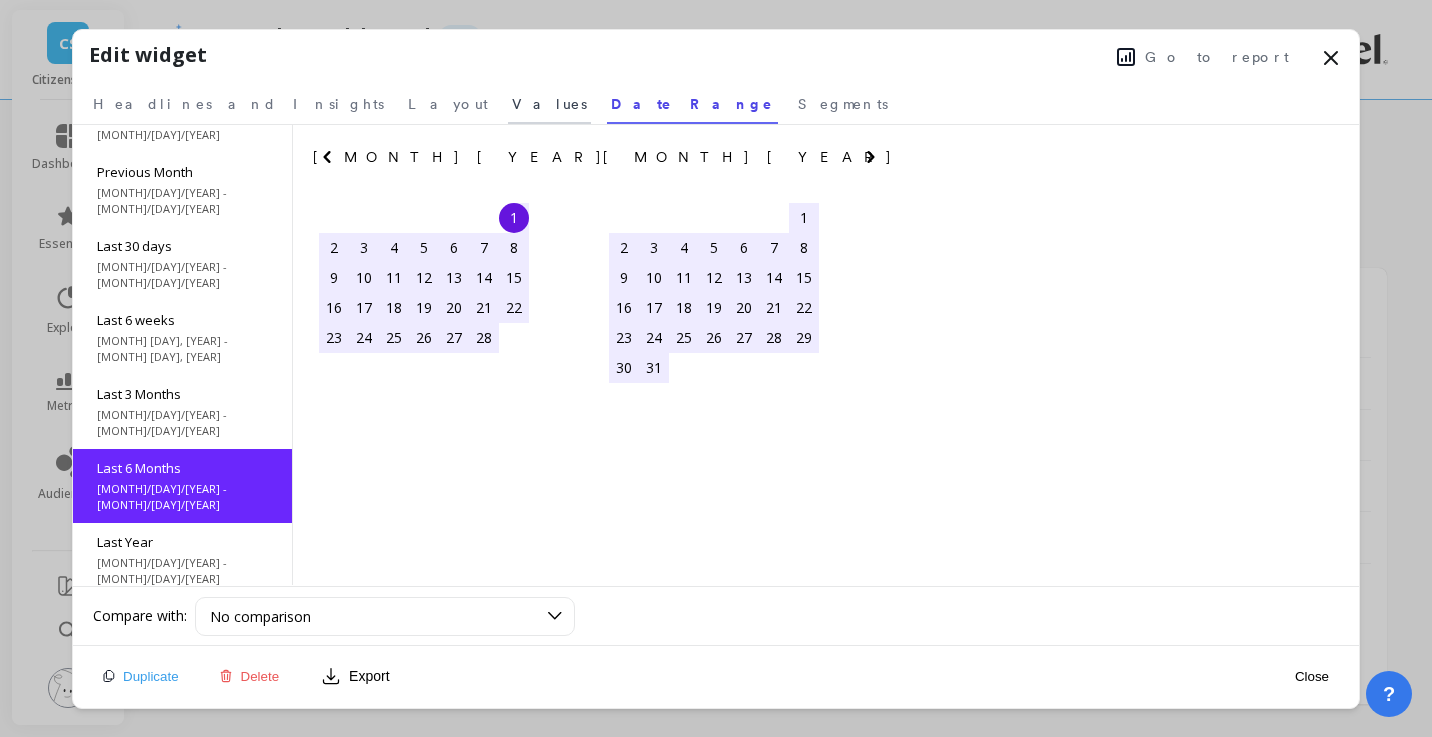 click on "Values" at bounding box center [238, 104] 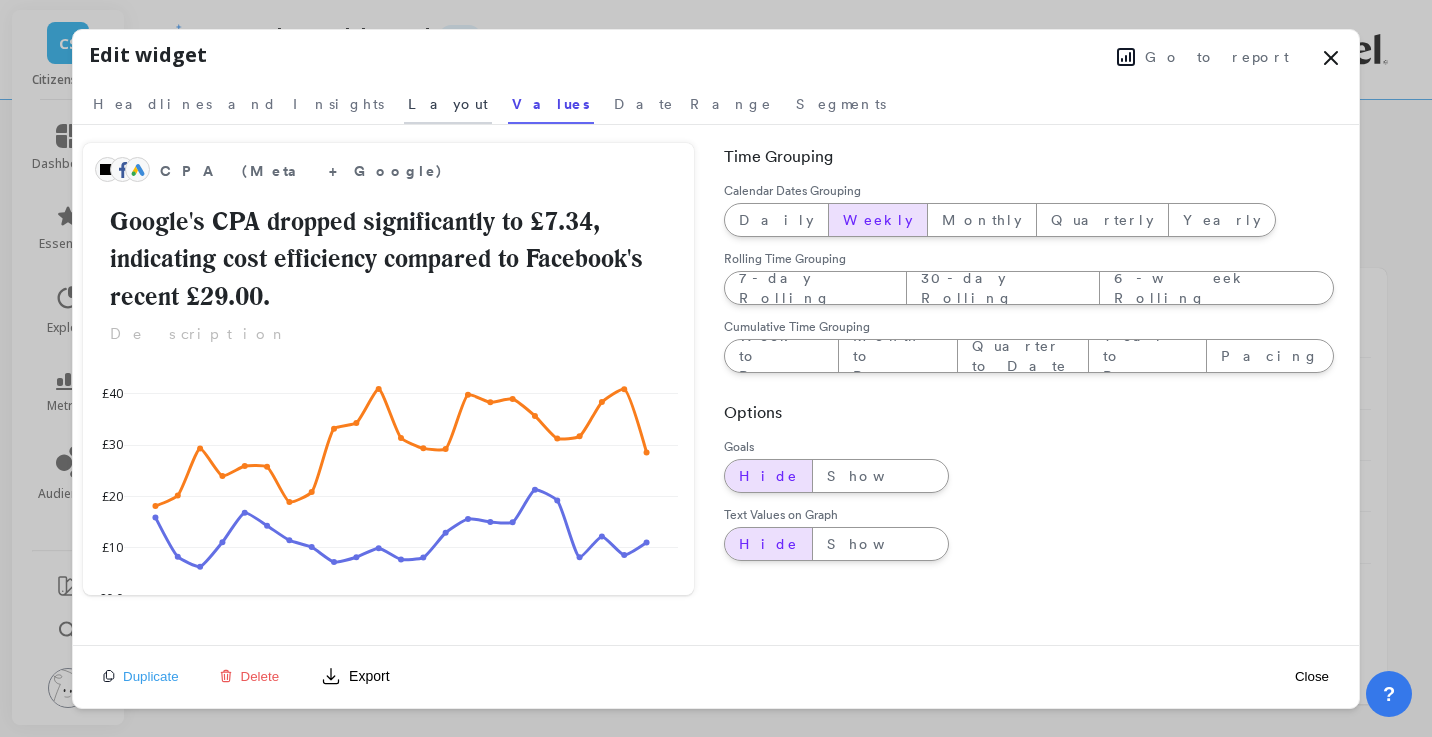 click on "Layout" at bounding box center [238, 104] 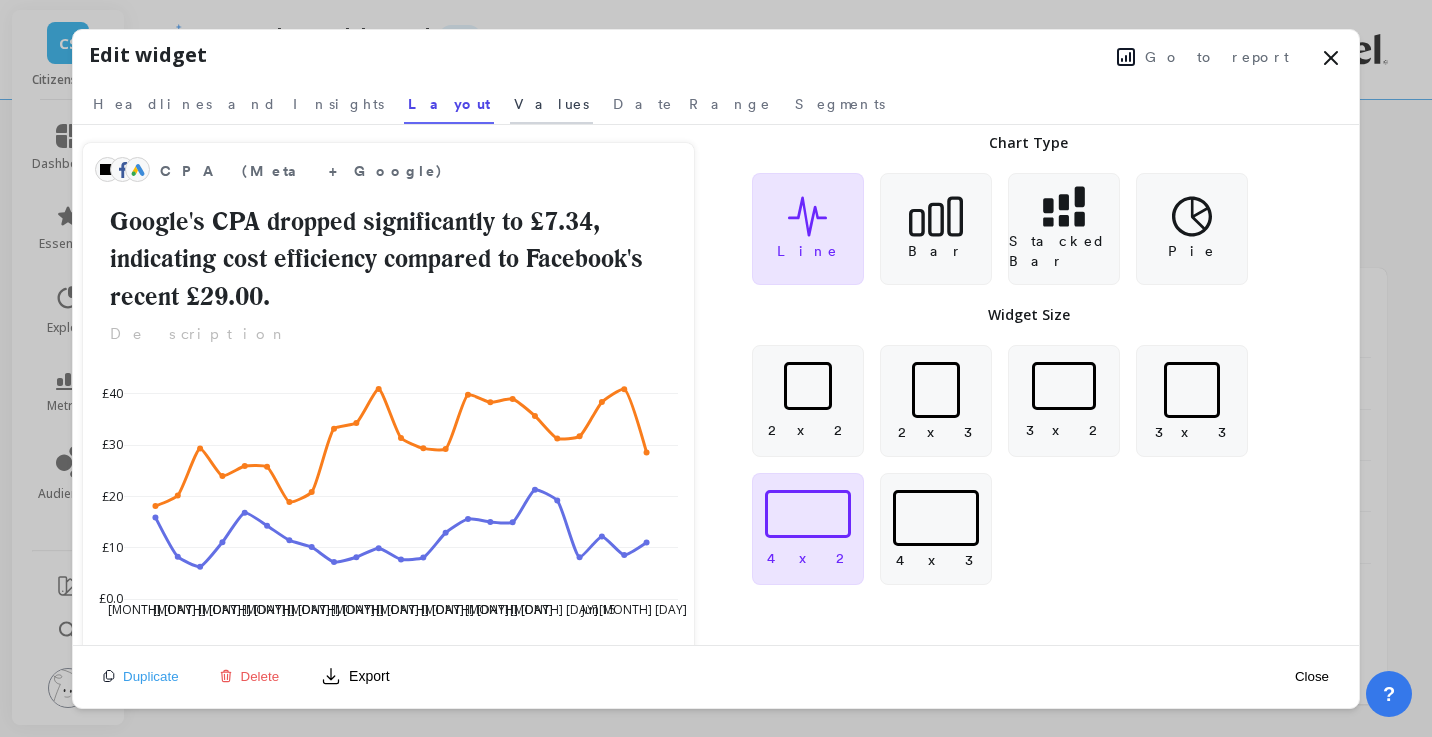 click on "Values" at bounding box center [238, 104] 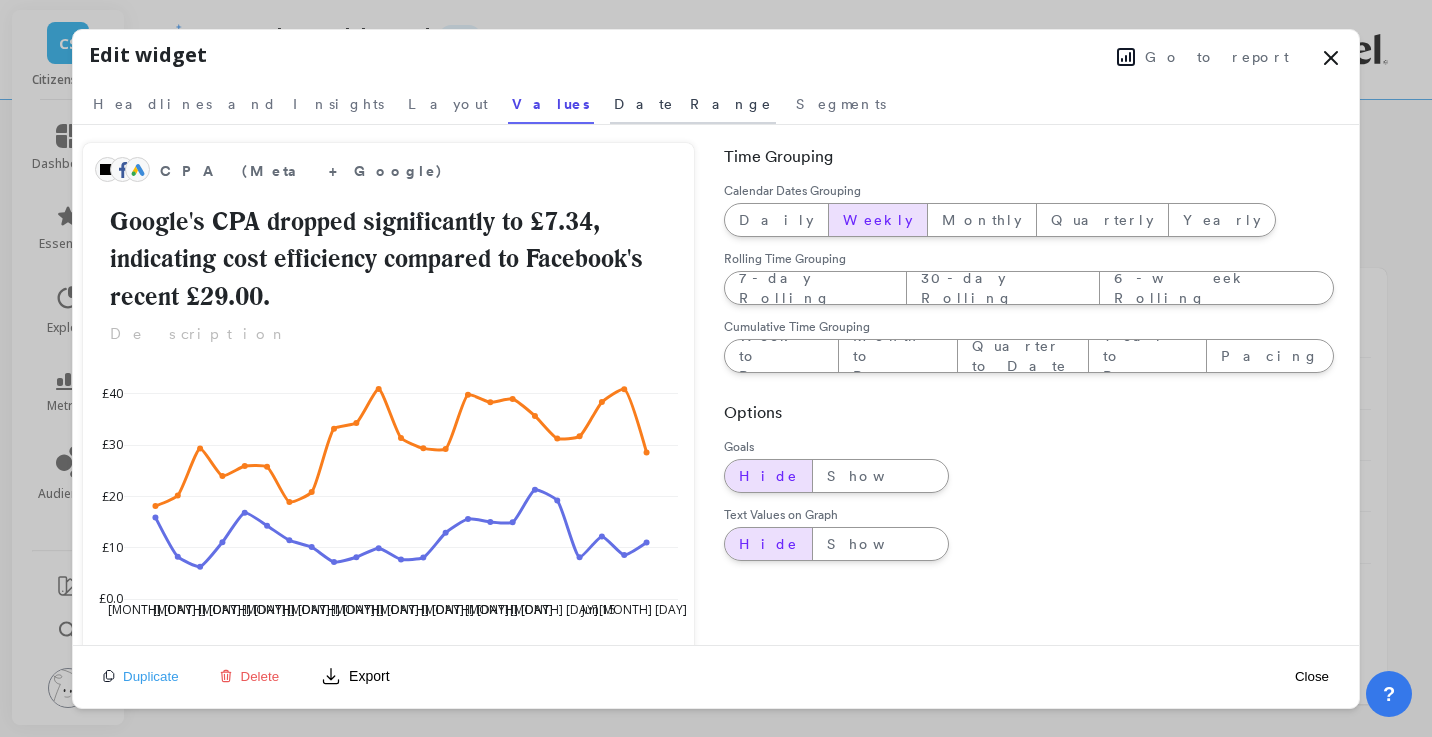 click on "Date Range" at bounding box center [238, 104] 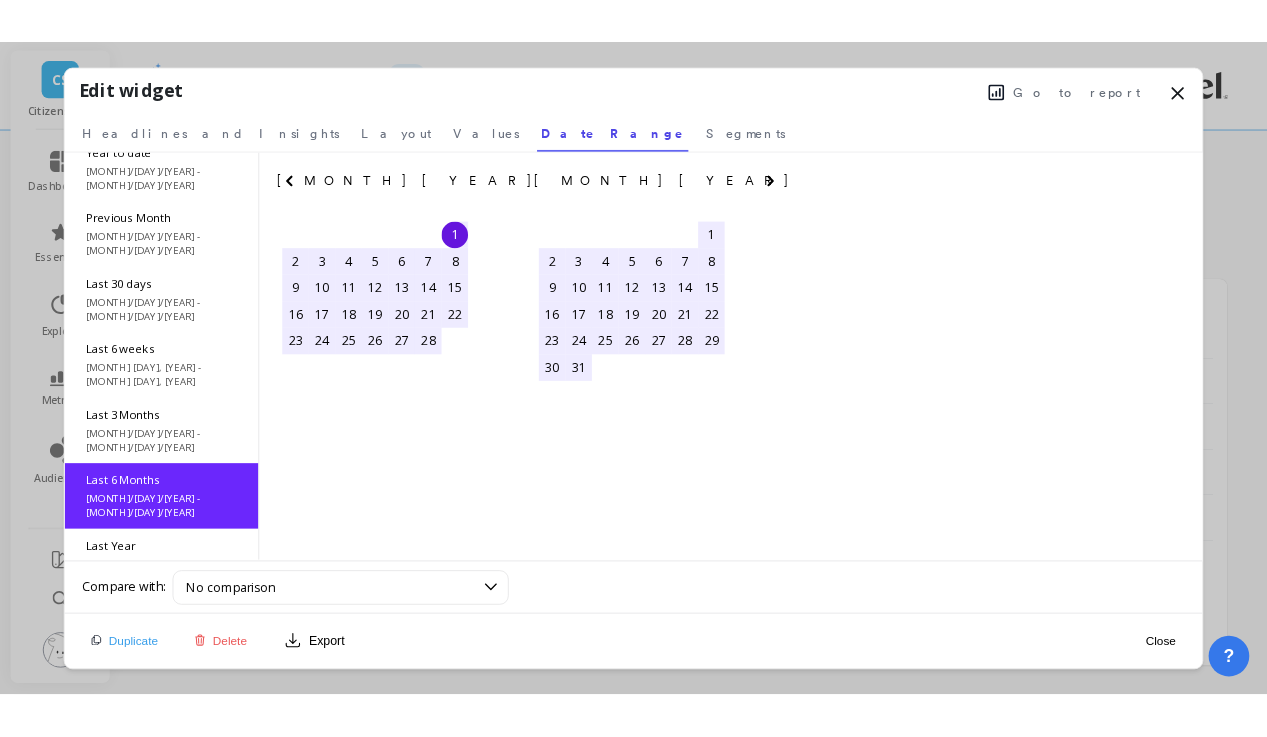 scroll, scrollTop: 120, scrollLeft: 0, axis: vertical 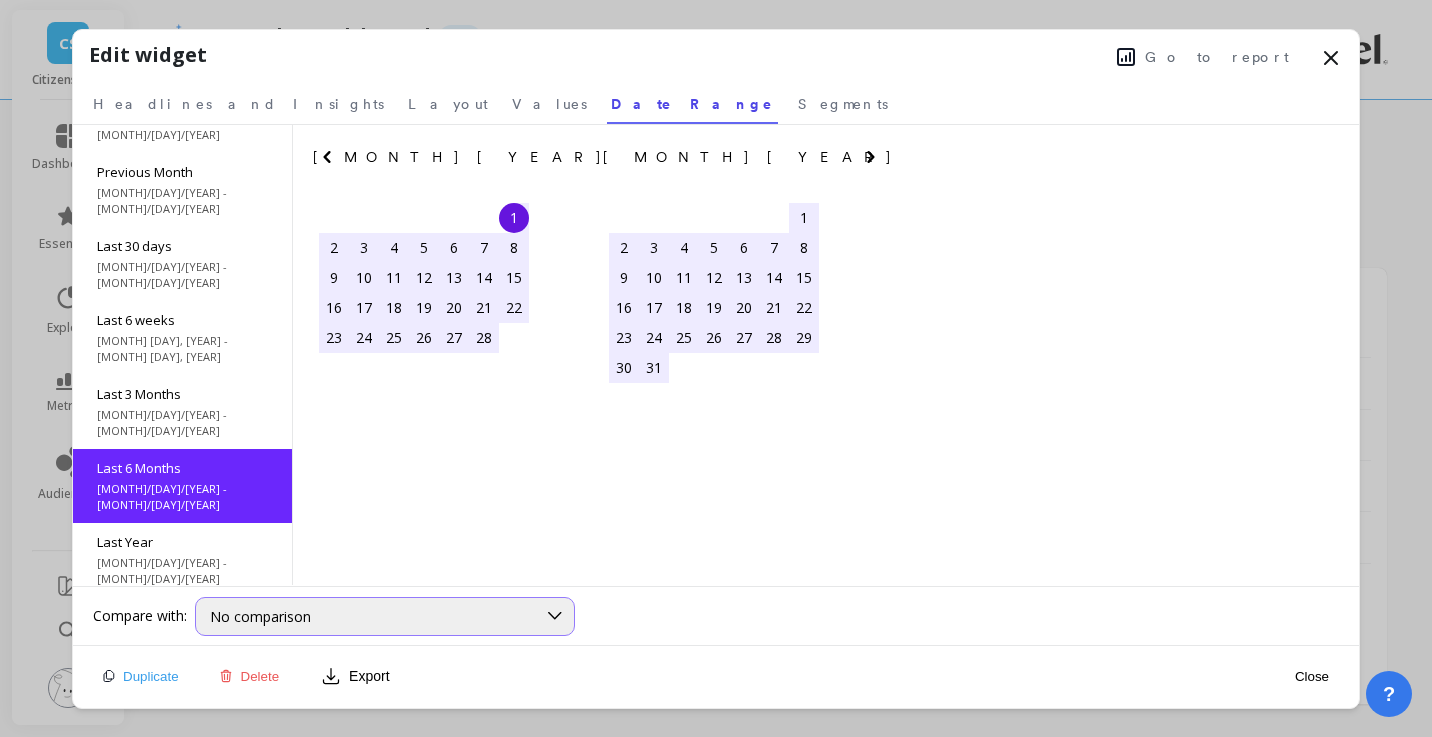 click on "No comparison" at bounding box center (385, 616) 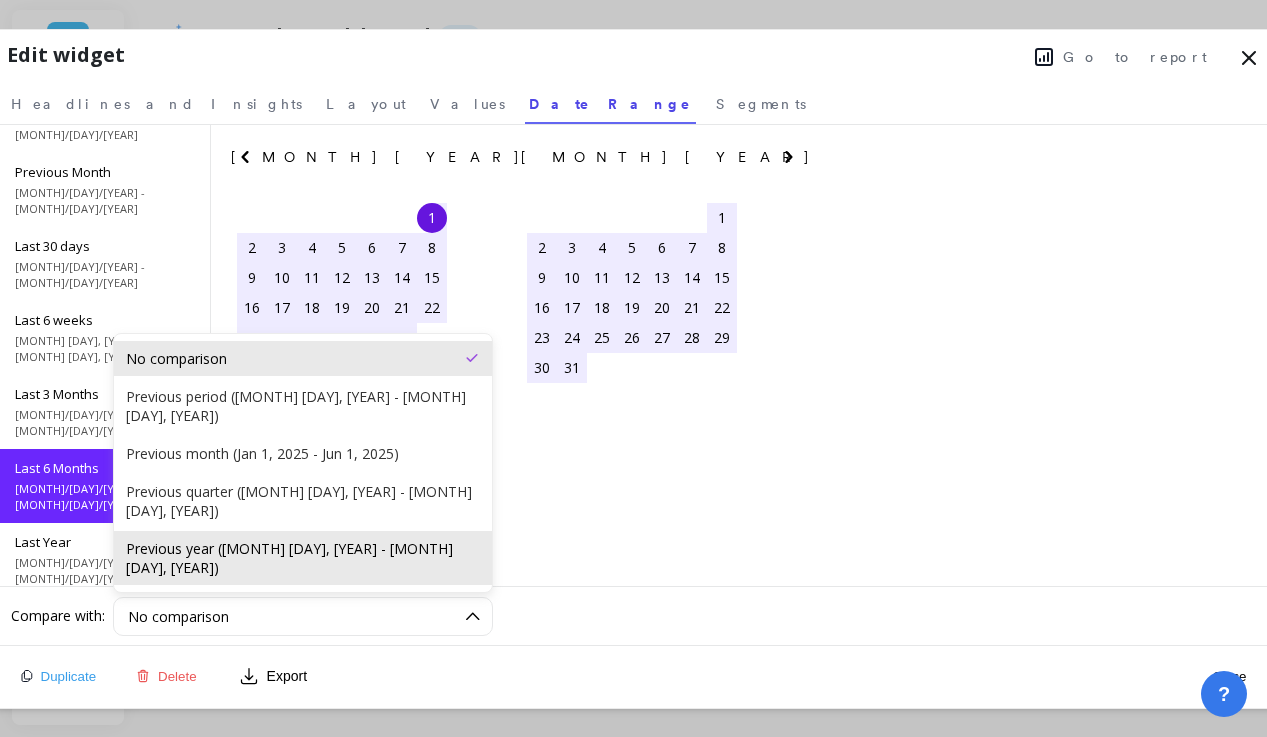 click on "Previous year ([MONTH] [DAY], [YEAR] - [MONTH] [DAY], [YEAR])" at bounding box center (303, 558) 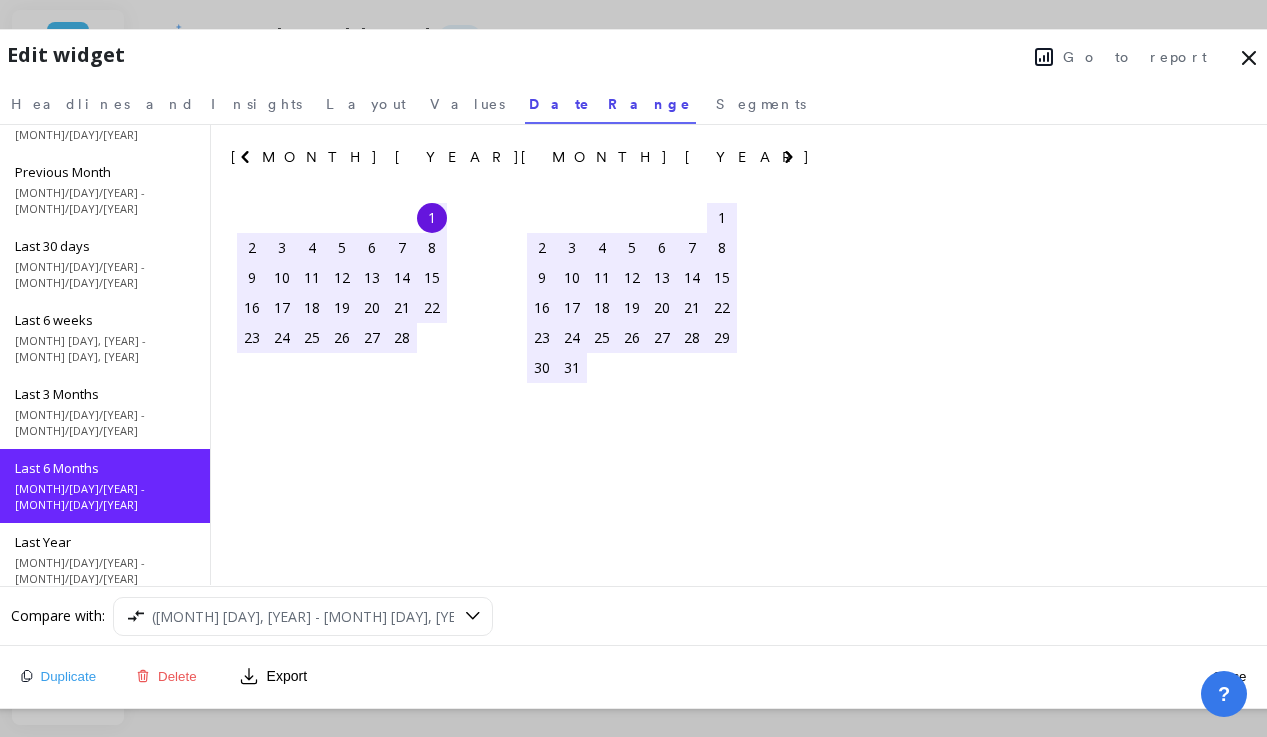 click on "Month to date [MONTH]/[DAY]/[YEAR] - [MONTH]/[DAY]/[YEAR] Year to date [MONTH]/[DAY]/[YEAR] - [MONTH]/[DAY]/[YEAR] Previous Month [MONTH]/[DAY]/[YEAR] - [MONTH]/[DAY]/[YEAR] Last 30 days [MONTH]/[DAY]/[YEAR] - [MONTH]/[DAY]/[YEAR] Last 6 weeks [MONTH]/[DAY]/[YEAR] - [MONTH]/[DAY]/[YEAR] Last 3 Months [MONTH]/[DAY]/[YEAR] - [MONTH]/[DAY]/[YEAR] Last 6 Months [MONTH]/[DAY]/[YEAR] - [MONTH]/[DAY]/[YEAR] Last Year [MONTH]/[DAY]/[YEAR] - [MONTH]/[DAY]/[YEAR] Last 3 Years [MONTH]/[DAY]/[YEAR] - [MONTH]/[DAY]/[YEAR] All Data [MONTH]/[DAY]/[YEAR] - [MONTH]/[DAY]/[YEAR] [MONTH] [YEAR] Su Mo Tu We Th Fr Sa 26 27 28 29 30 31 1 2 3 4 5 6 7 8 9 10 11 12 13 14 15 16 17 18 19 20 21 22 23 24 25 26 27 28 [MONTH] [YEAR] Su Mo Tu We Th Fr Sa 1 2 3 4 5 6 7 8 9 10 11 12 13 14 15 16 17 18 19 20 21 22 23 24 25 26 27 28 29 30 31 1 2 3 4 5 [MONTH] [YEAR] Su Mo Tu We Th Fr Sa 26 27 28 29 30 31 1 2 3 4 5 6 7 8 9 10 11 12 13 14 15 16 17 18 19 20 21 22 23 24 25 26 27 28 1" at bounding box center (634, 356) 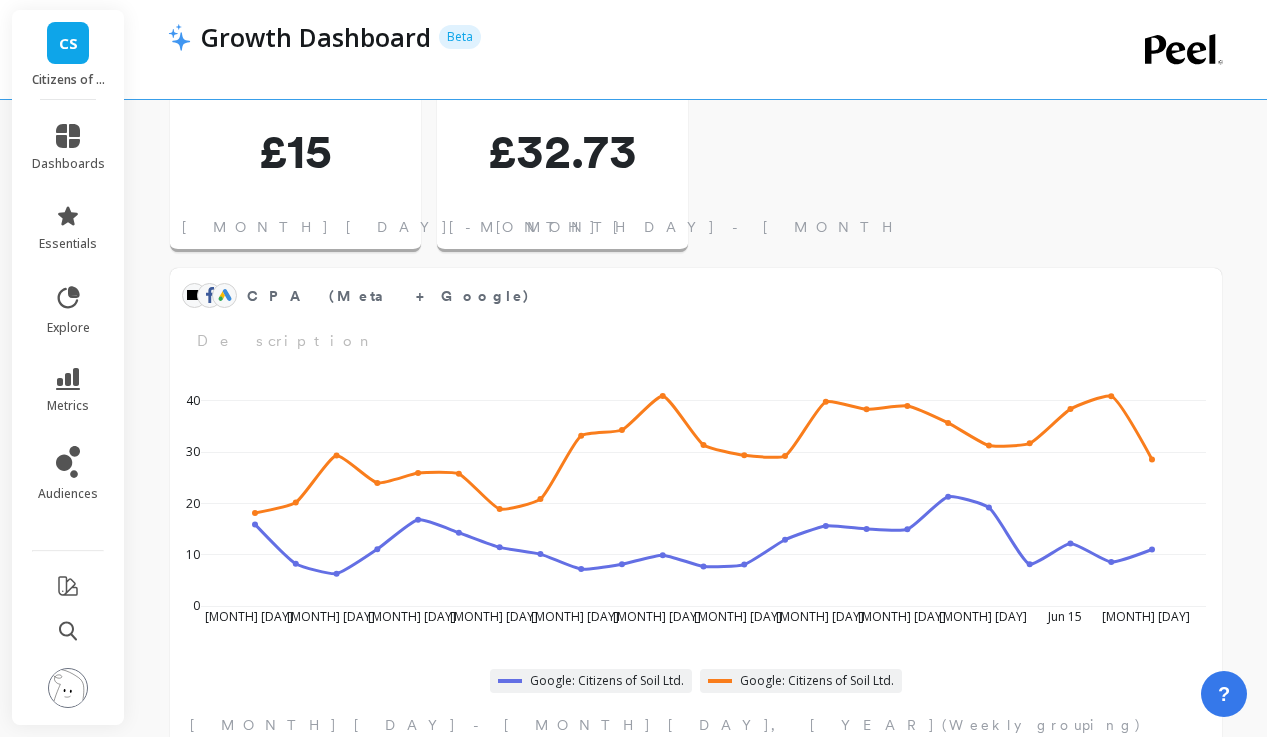 scroll, scrollTop: 2033, scrollLeft: 0, axis: vertical 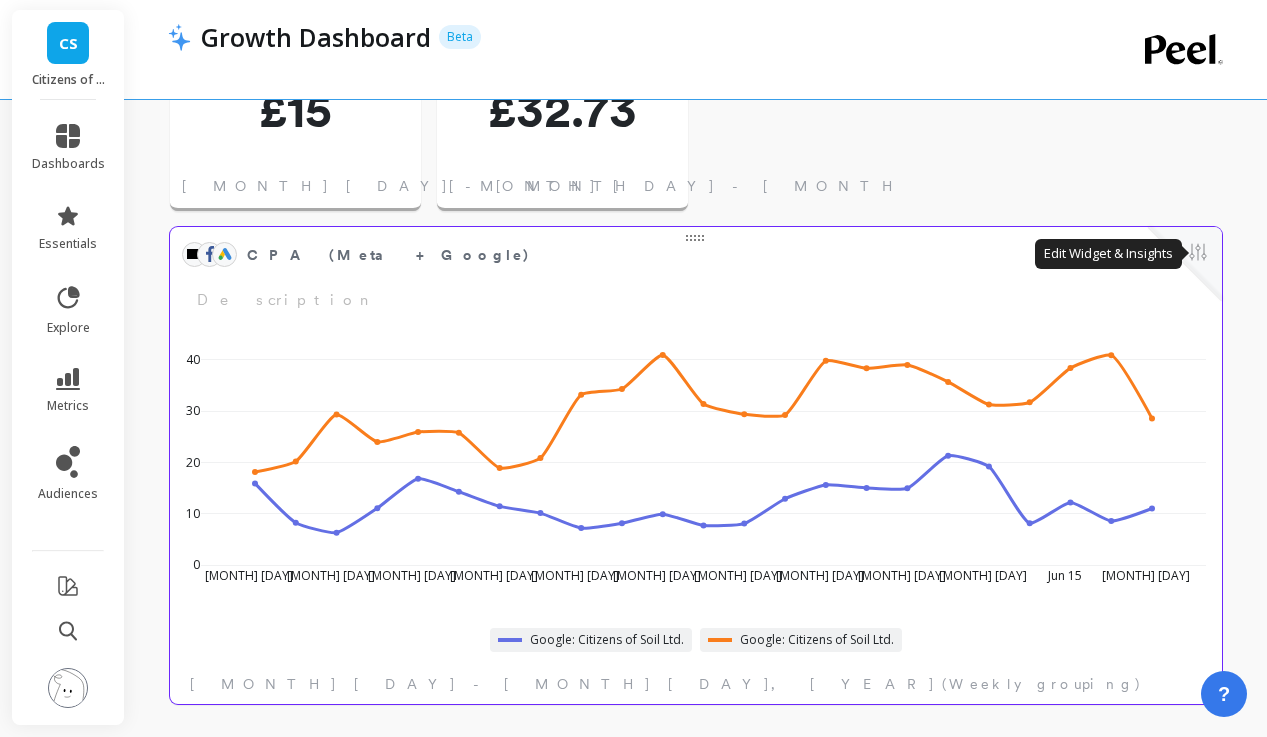 click at bounding box center [1198, 254] 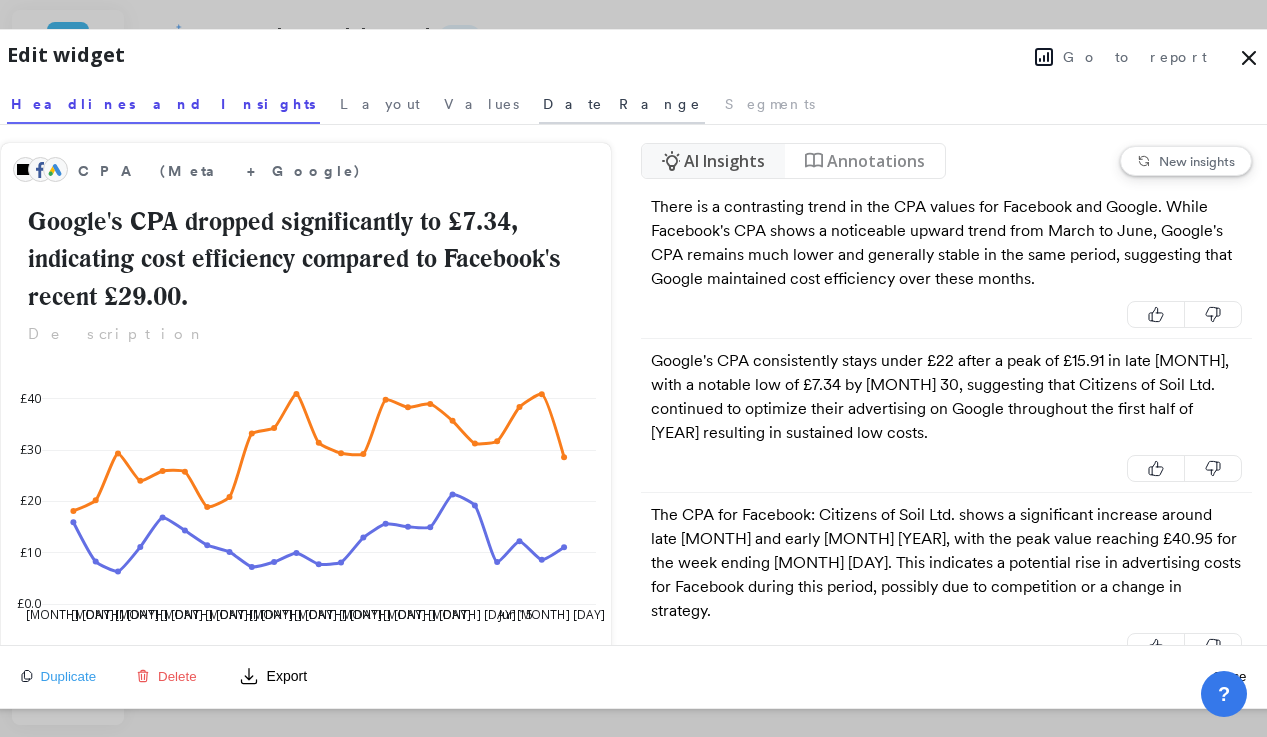 click on "Date Range" at bounding box center [380, 104] 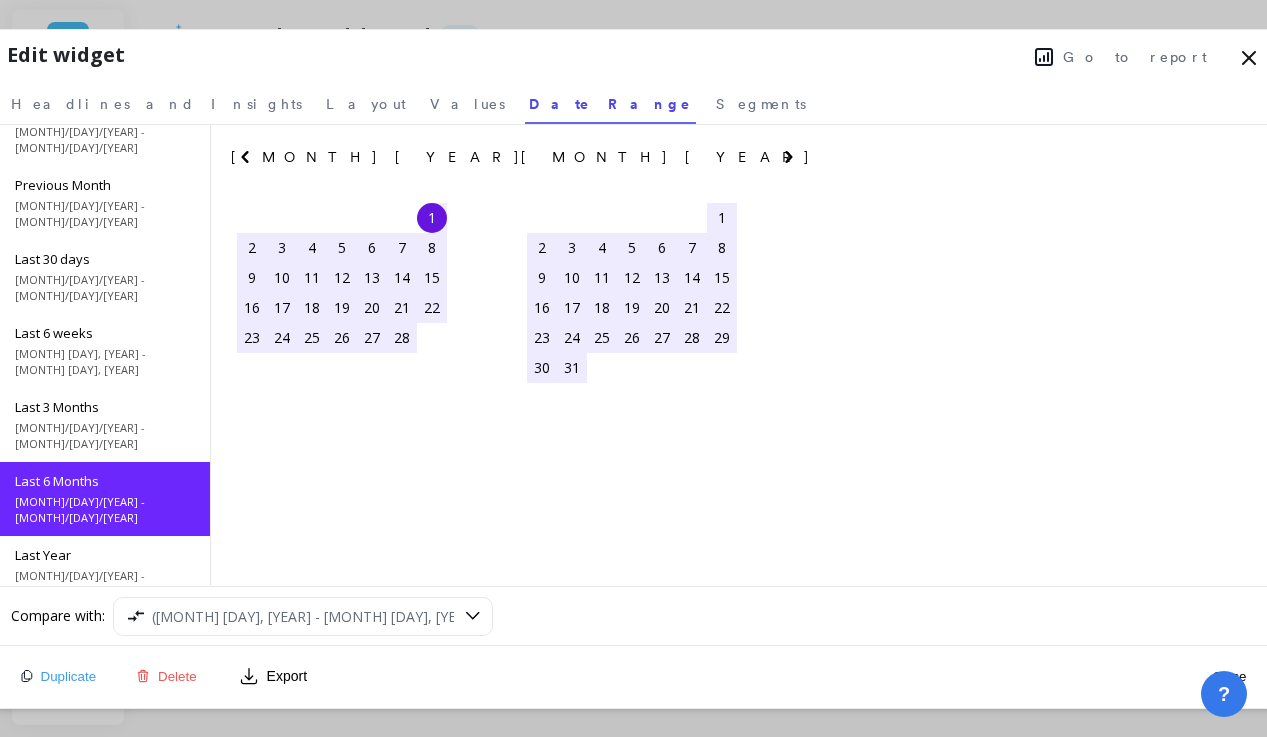 scroll, scrollTop: 120, scrollLeft: 0, axis: vertical 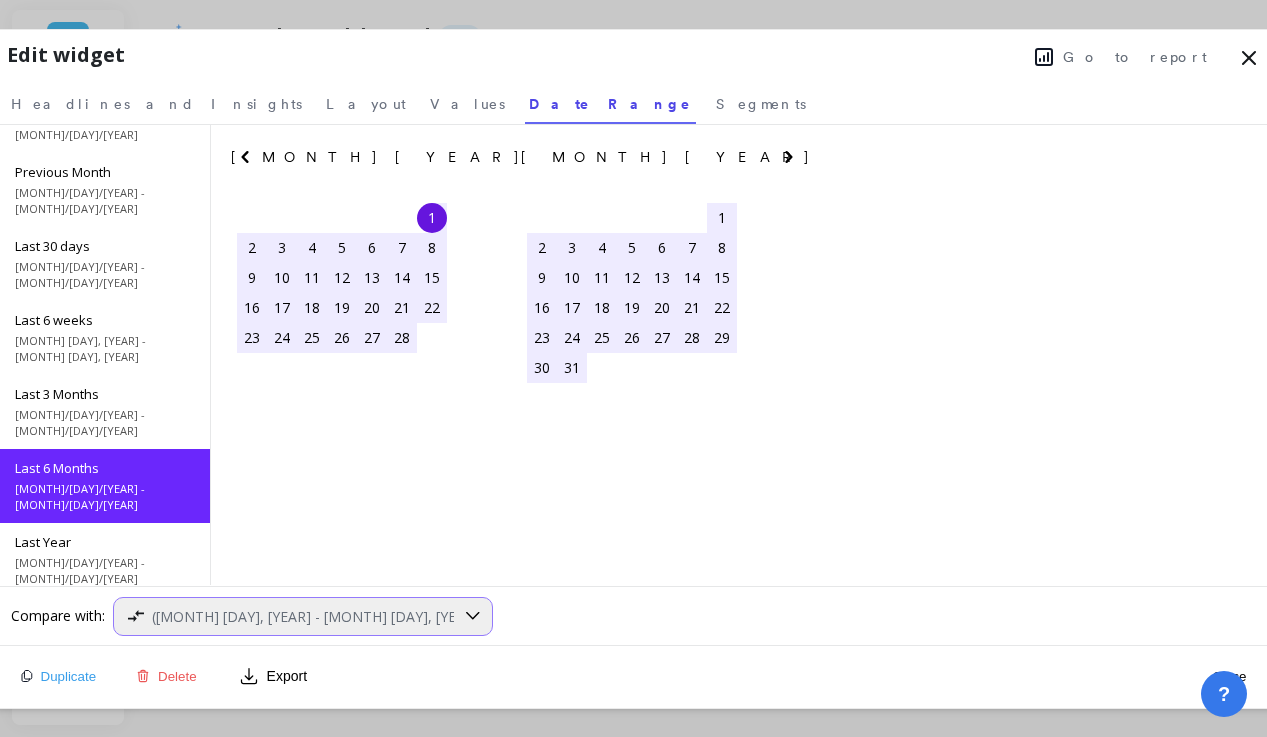 click on "Previous year ([MONTH] [DAY], [YEAR] - [MONTH] [DAY], [YEAR])" at bounding box center [291, 616] 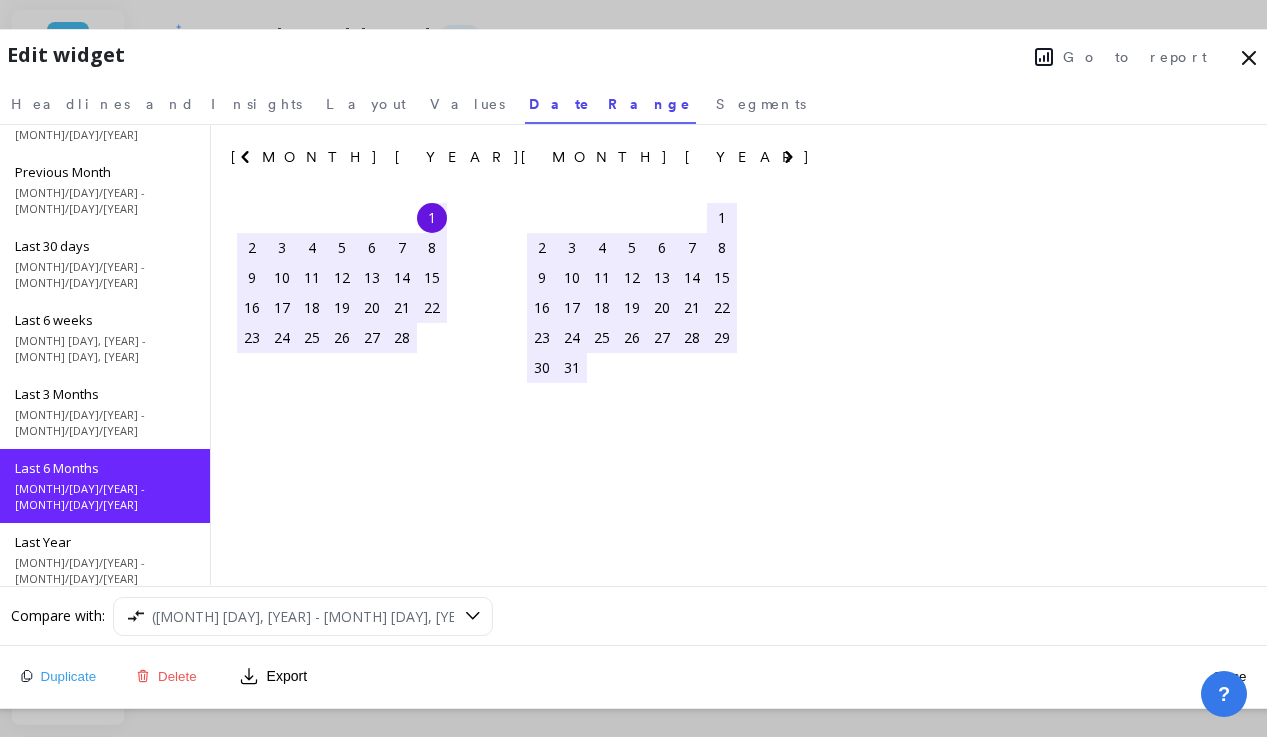 click on "Duplicate Delete Export Close" at bounding box center (634, 676) 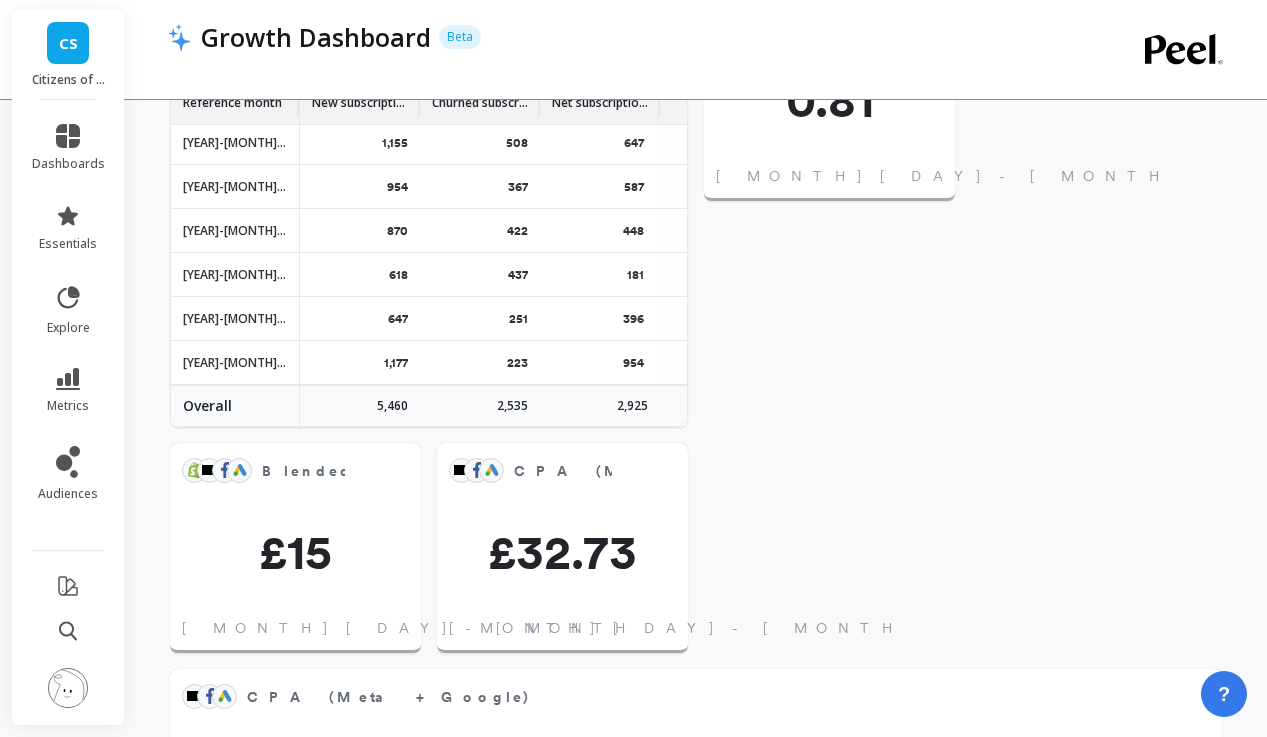 scroll, scrollTop: 1669, scrollLeft: 0, axis: vertical 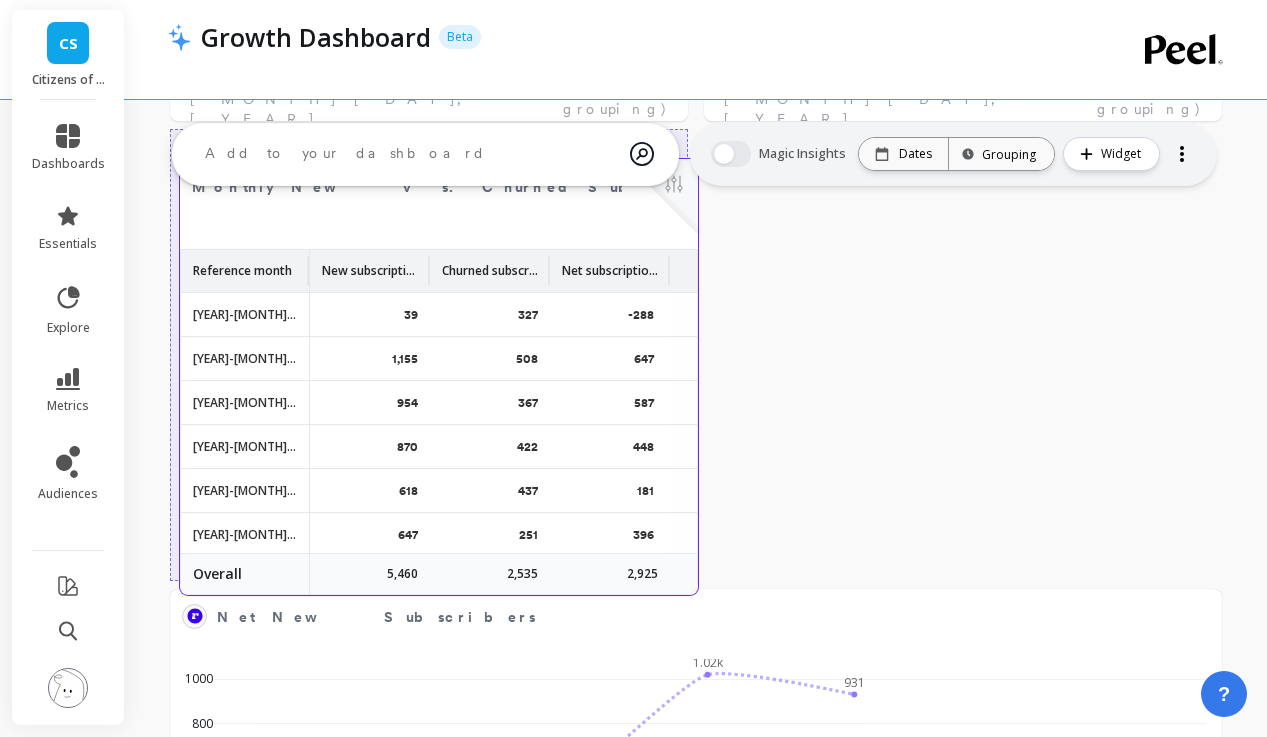 drag, startPoint x: 382, startPoint y: 632, endPoint x: 392, endPoint y: 202, distance: 430.11627 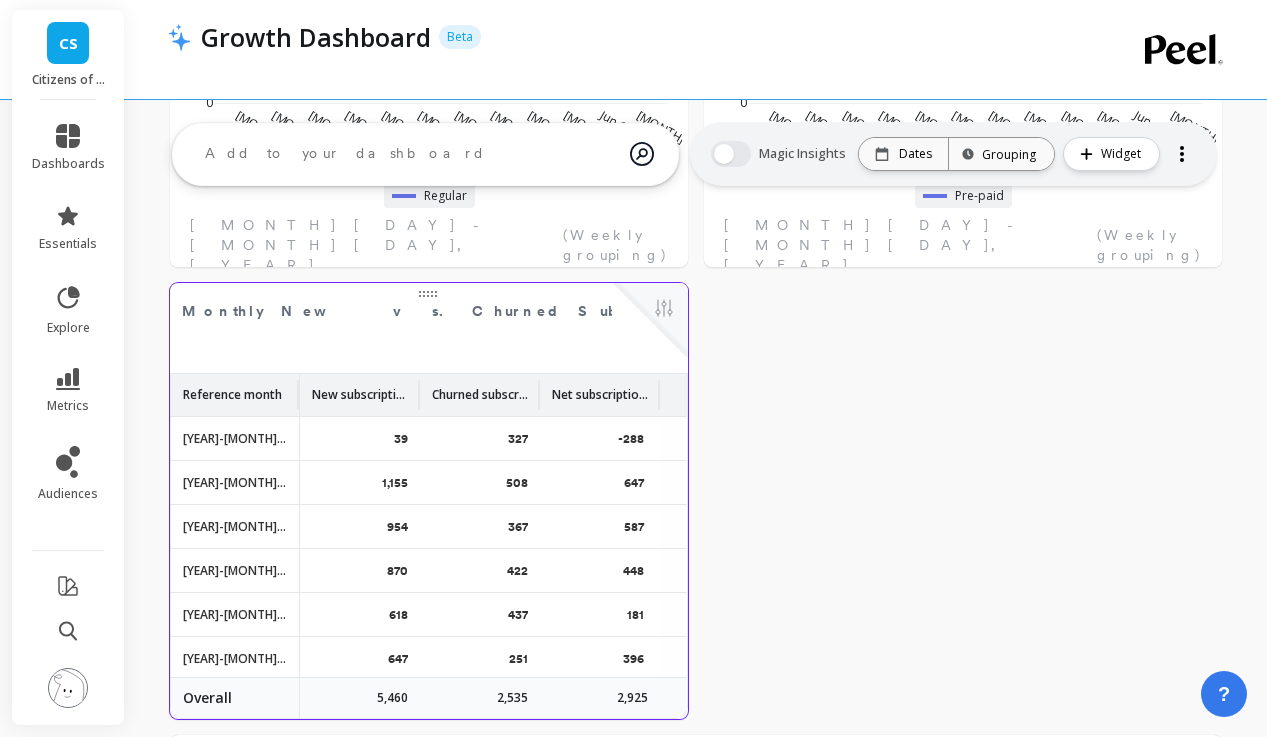 scroll, scrollTop: 830, scrollLeft: 0, axis: vertical 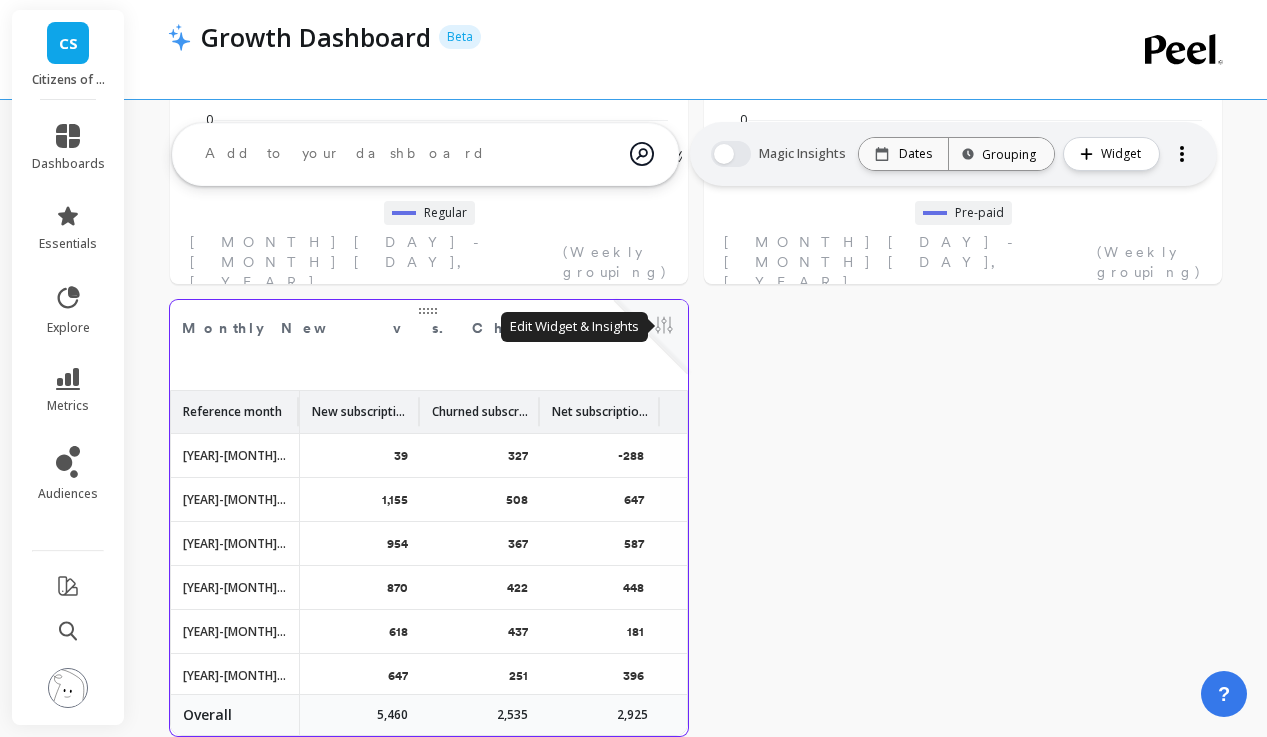 click at bounding box center [664, 327] 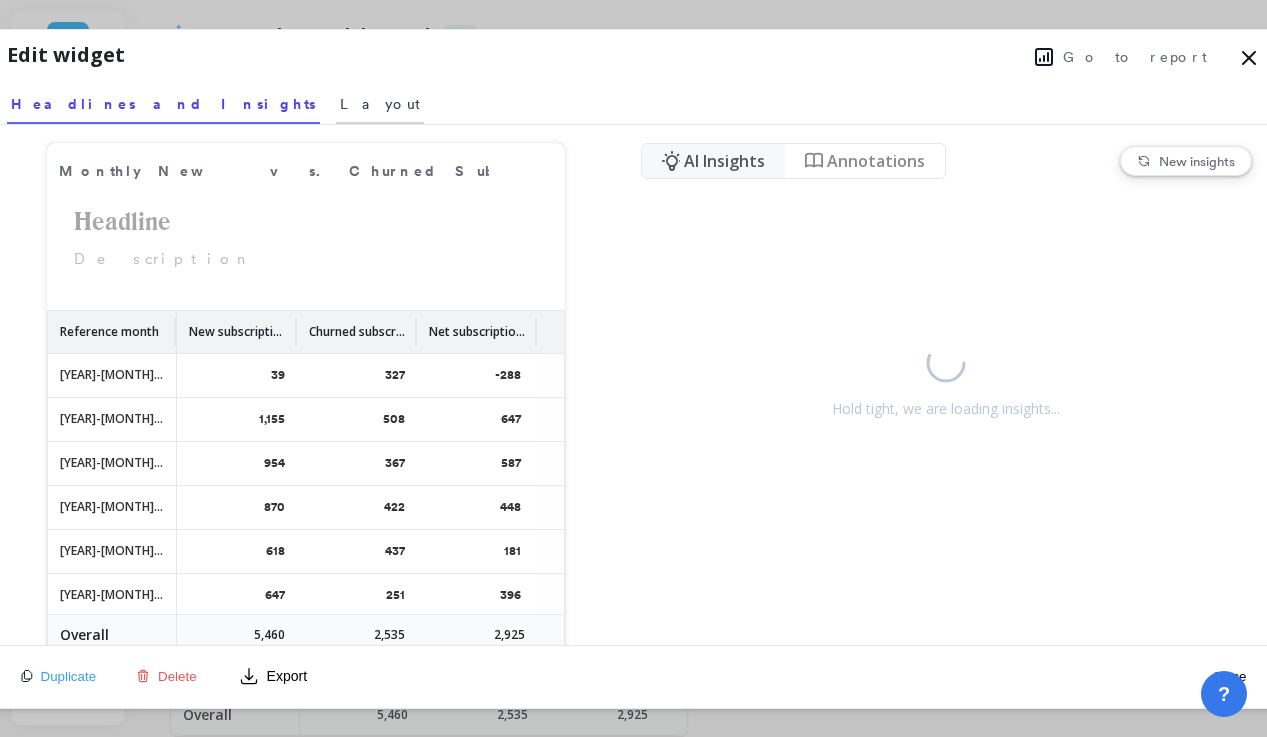 click on "Layout" at bounding box center [380, 104] 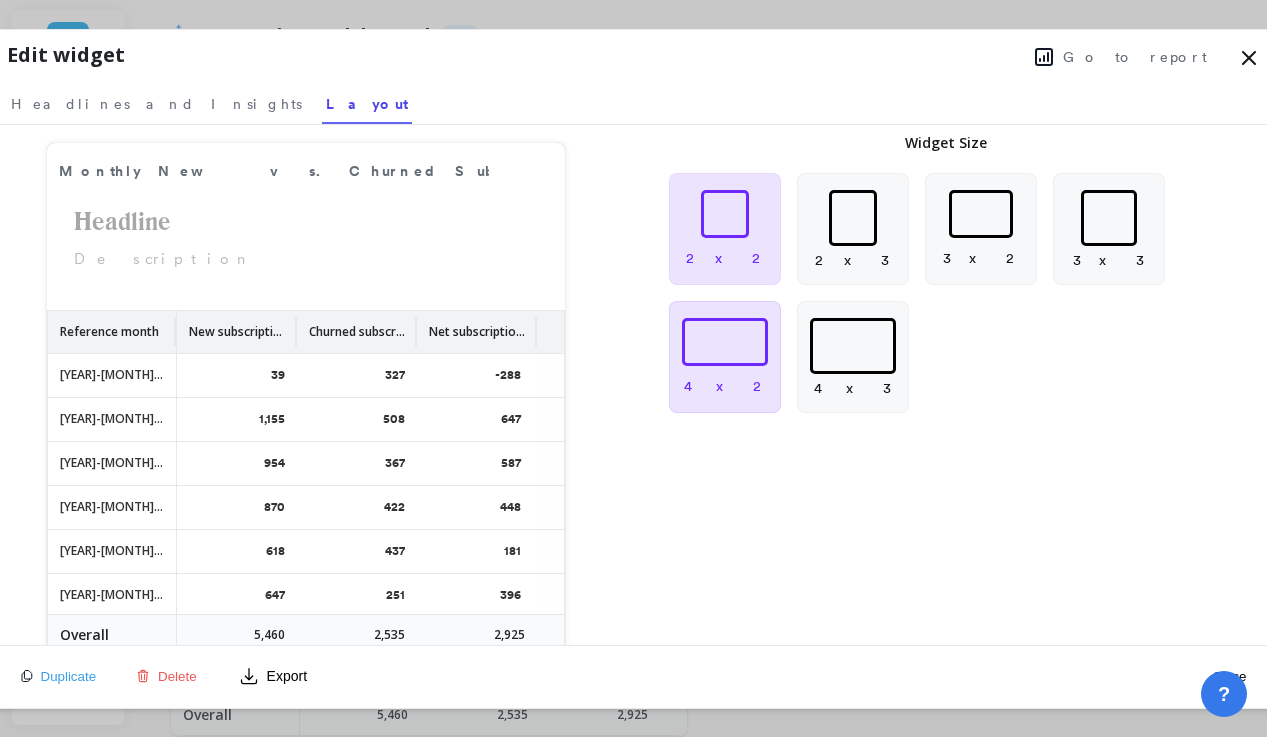 click at bounding box center (725, 342) 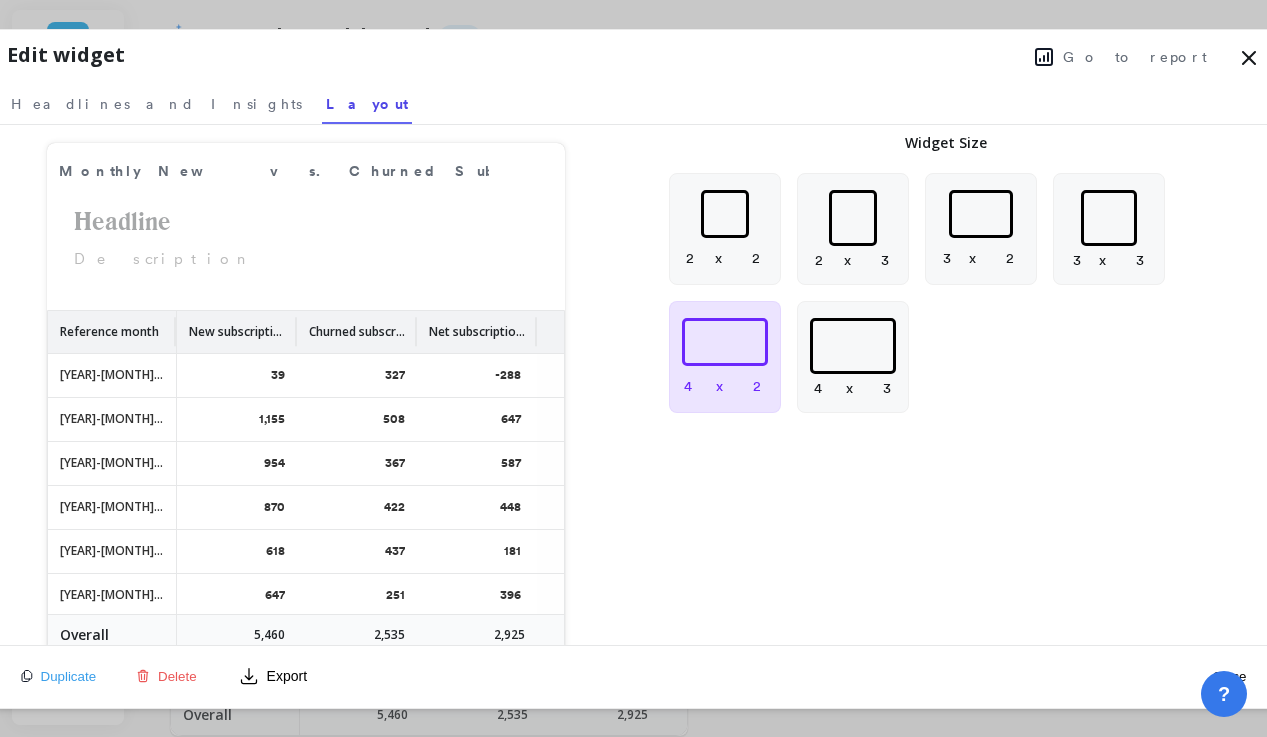 click at bounding box center (1249, 58) 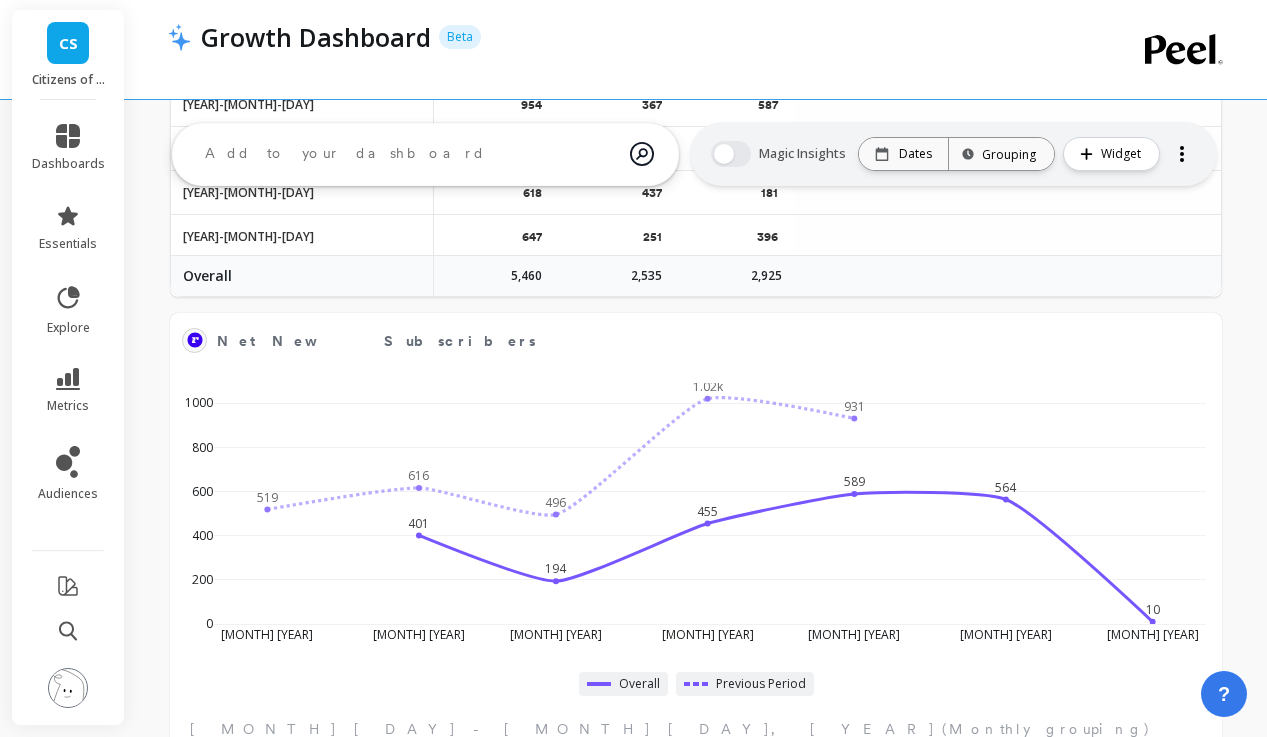 scroll, scrollTop: 1244, scrollLeft: 0, axis: vertical 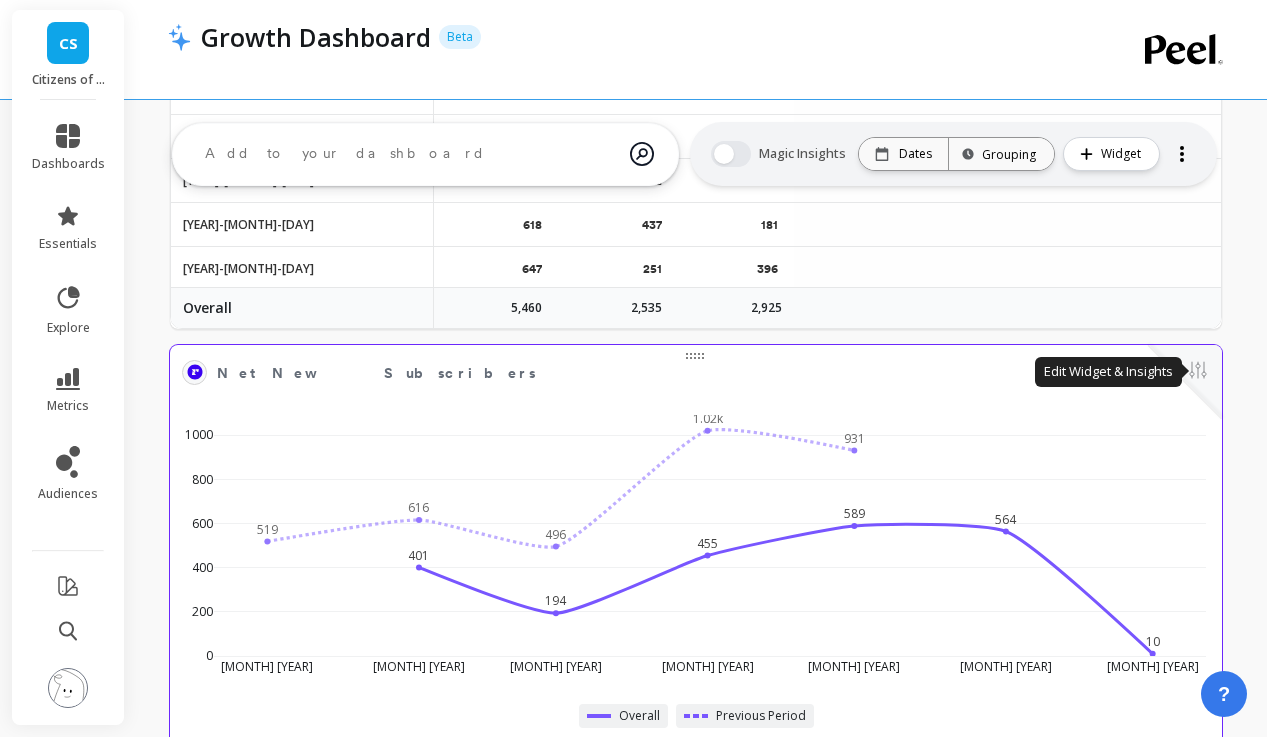 click at bounding box center (1198, 372) 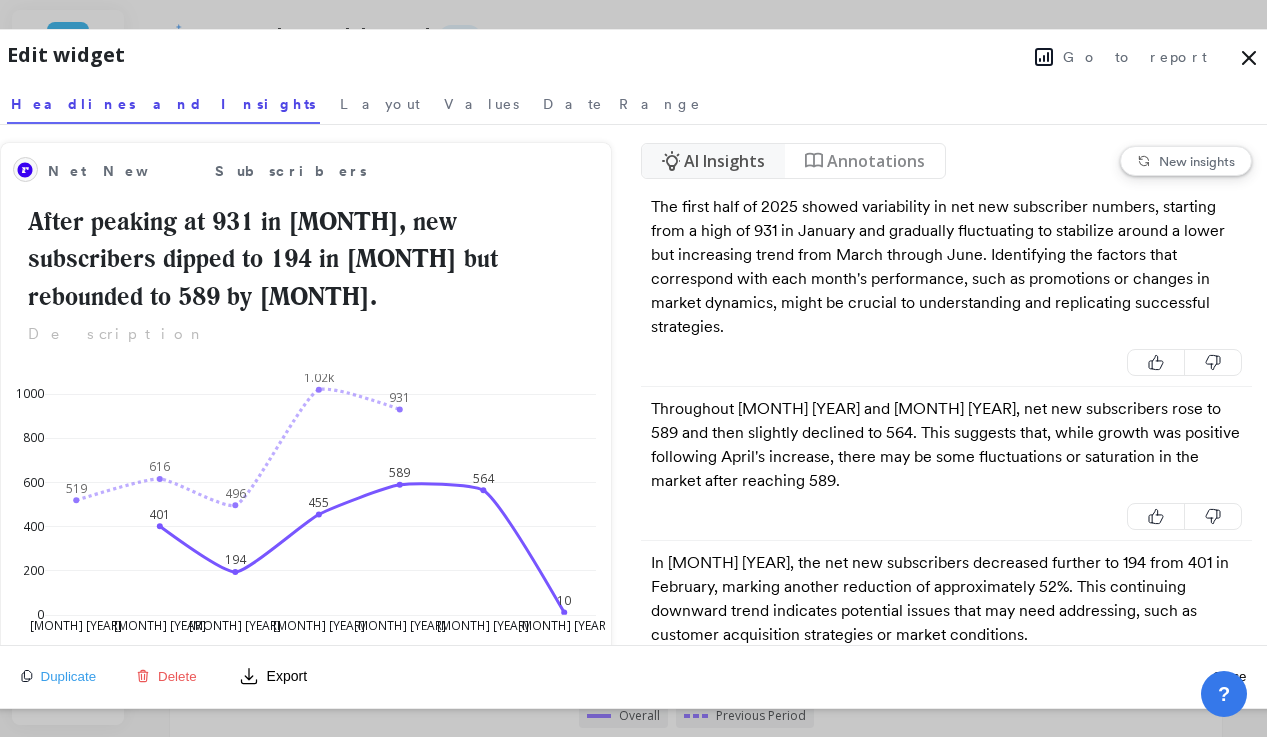 click on "Delete" at bounding box center (177, 676) 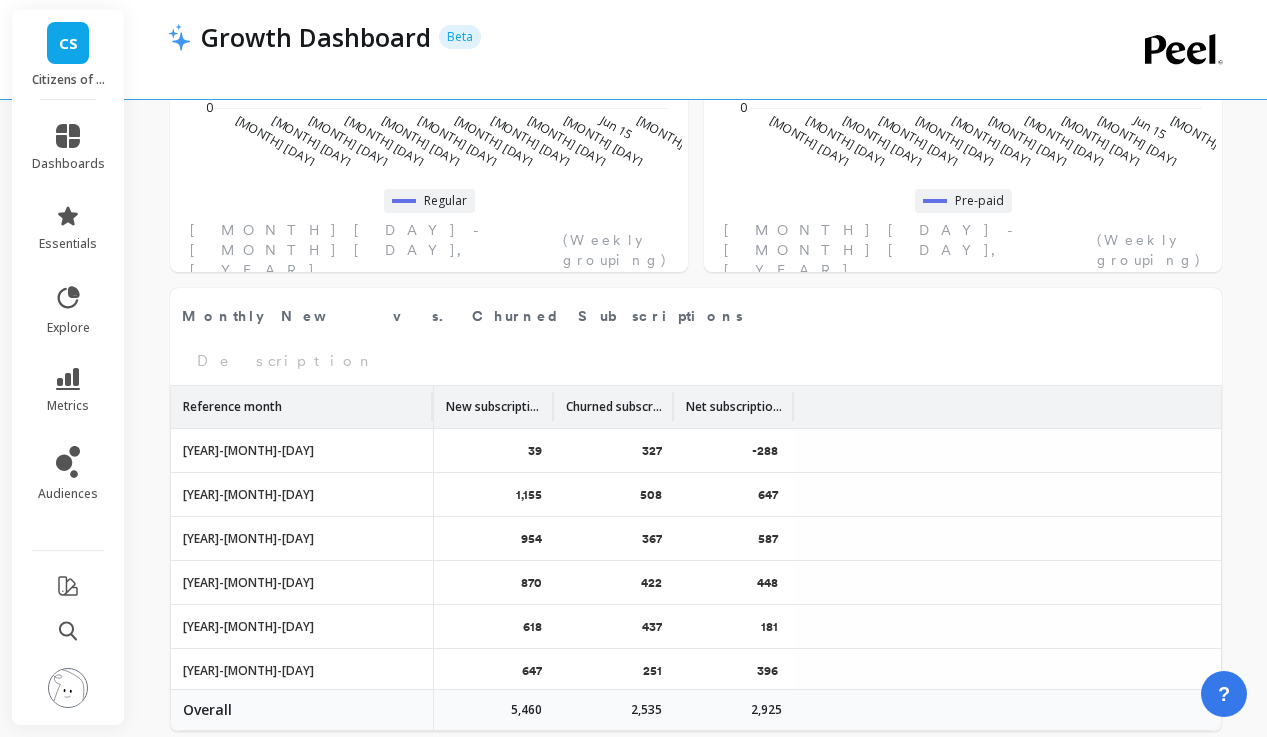 scroll, scrollTop: 885, scrollLeft: 0, axis: vertical 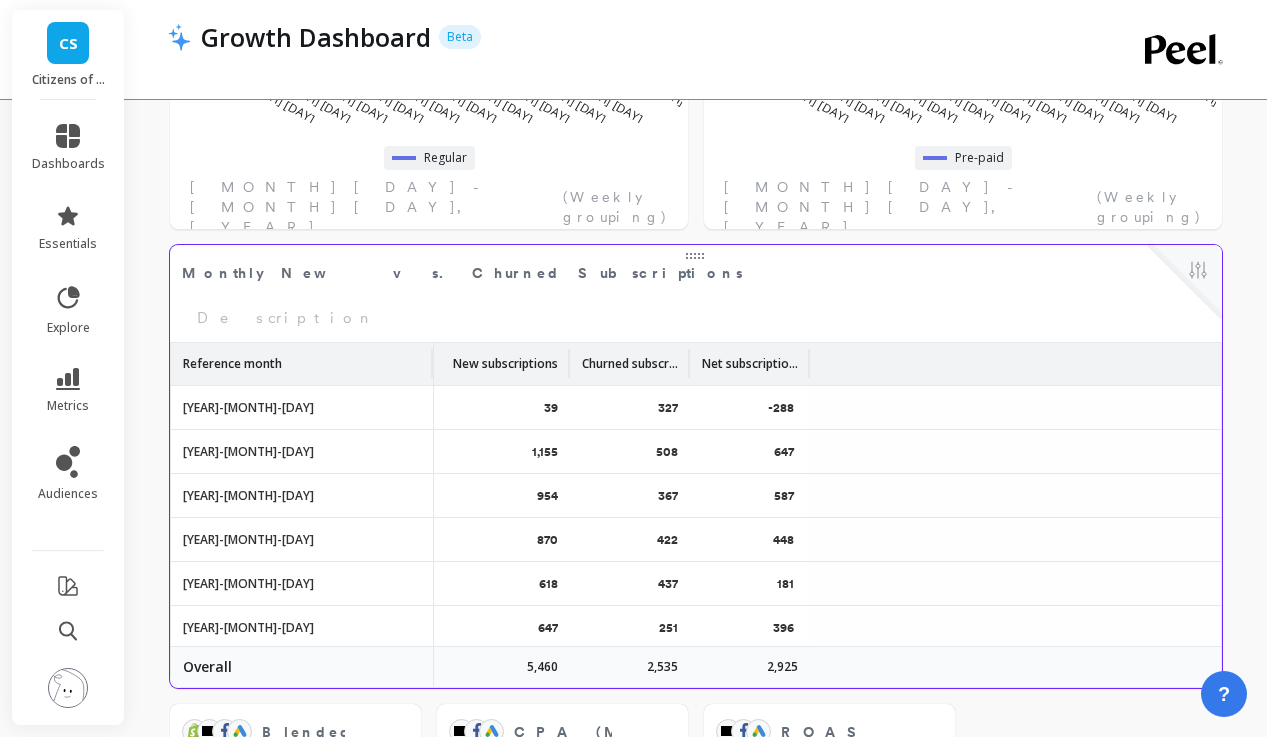 drag, startPoint x: 547, startPoint y: 367, endPoint x: 563, endPoint y: 364, distance: 16.27882 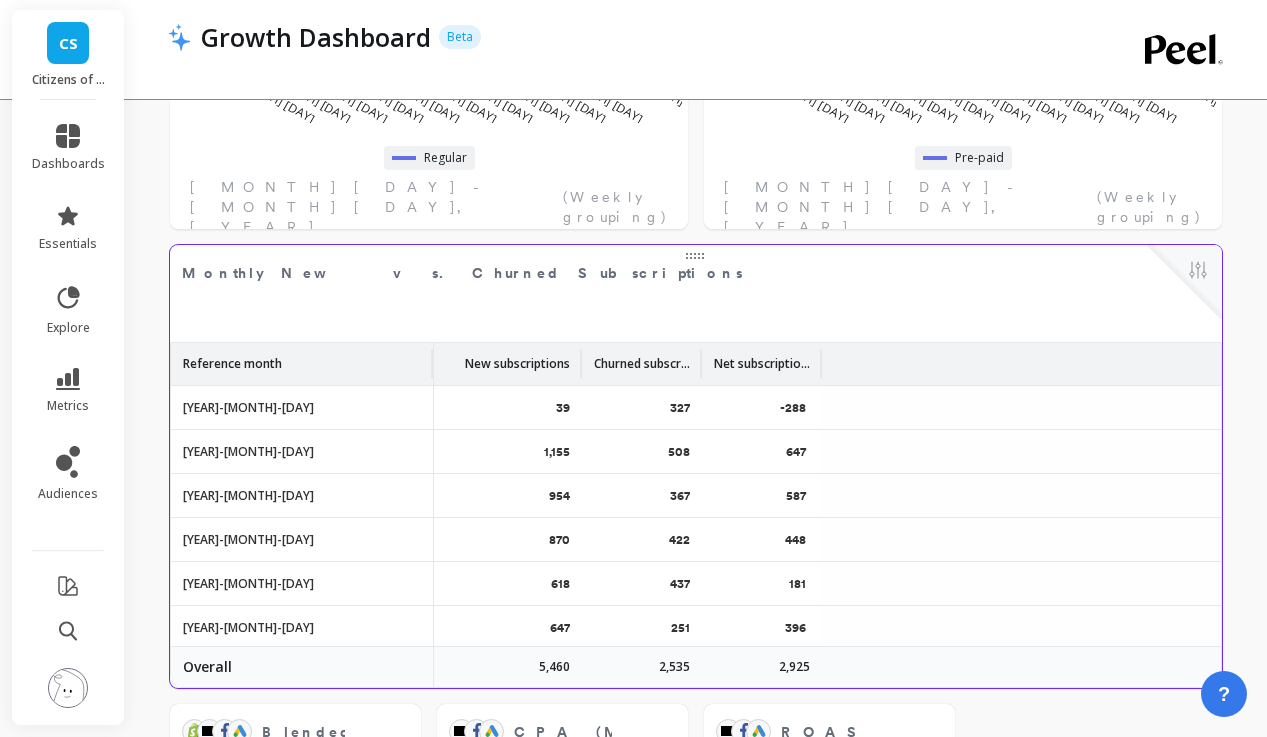drag, startPoint x: 550, startPoint y: 368, endPoint x: 578, endPoint y: 368, distance: 28 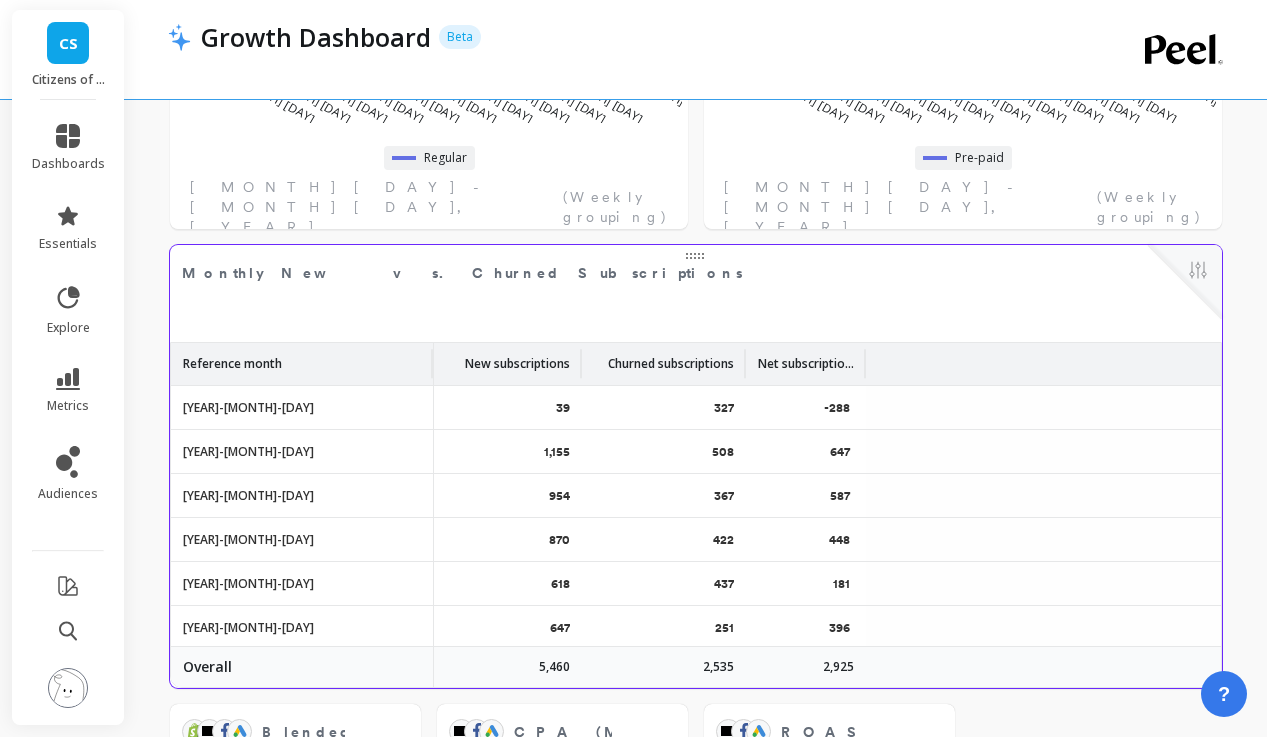 drag, startPoint x: 700, startPoint y: 358, endPoint x: 744, endPoint y: 354, distance: 44.181442 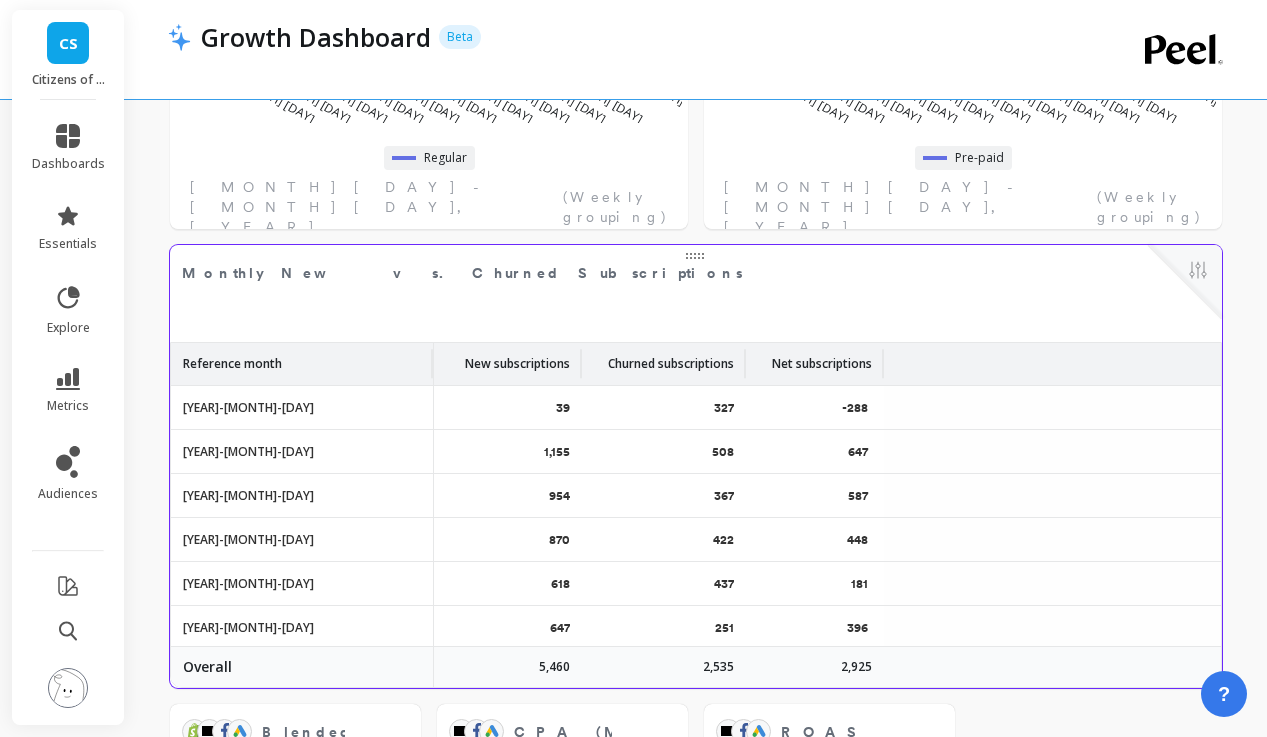 drag, startPoint x: 862, startPoint y: 365, endPoint x: 880, endPoint y: 370, distance: 18.681541 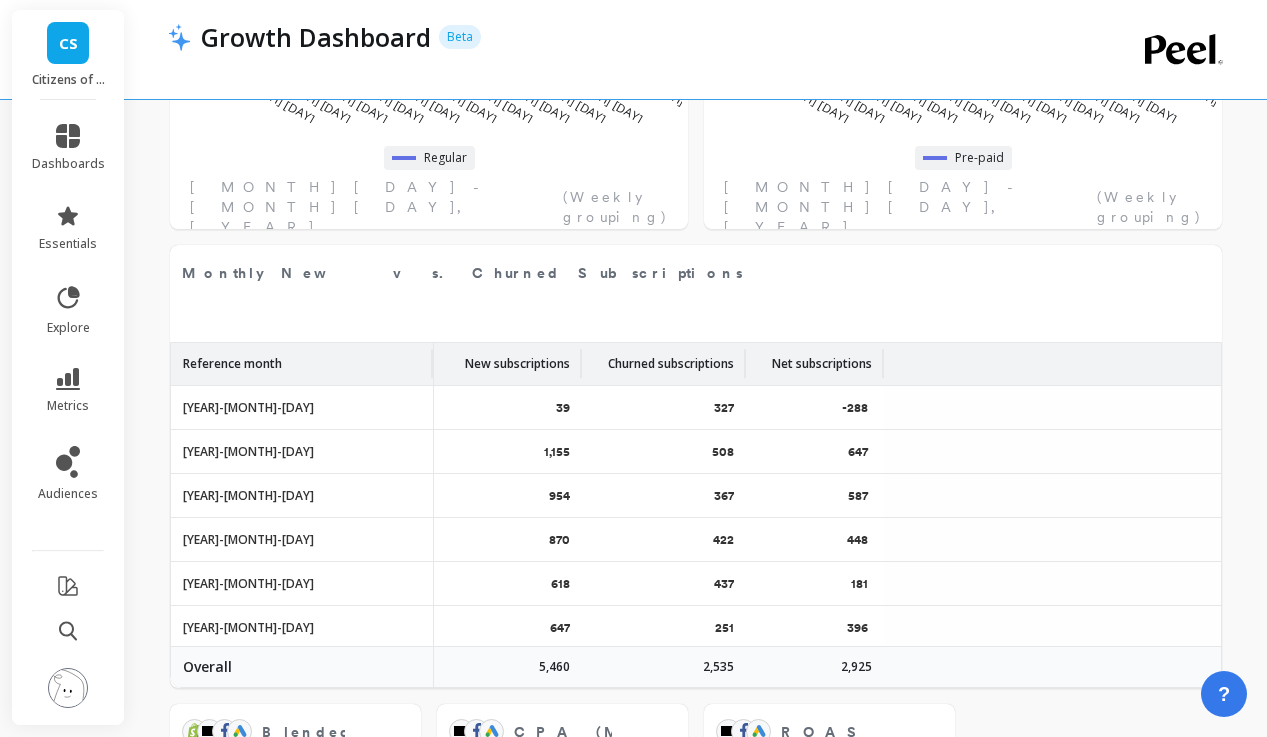 click on "CPA (Meta + Google) Edit Widget & Insights £32.73 [MONTH] [DAY] - [MONTH] [DAY], [YEAR] Blended CPA (All Channels) Edit Widget & Insights £15 [MONTH] [DAY] - [MONTH] [DAY], [YEAR] Total Sales (Non-club) Edit Widget & Insights £176,842 [MONTH] [DAY] - [MONTH] [DAY], [YEAR] Total Sales Edit Widget & Insights £737,838 [MONTH] [DAY] - [MONTH] [DAY], [YEAR] Active Subscriptions (Excl. Gift Subscriptions) Edit Widget & Insights 8,866 Regular [MONTH] [DAY] - [MONTH] [DAY], [YEAR] Gift Subscriptions Edit Widget & Insights 799 [MONTH] [DAY] - [MONTH] [DAY], [YEAR] Average Order Value Edit Widget & Insights £18.03 [MONTH] [DAY] - [MONTH] [DAY], [YEAR] MRR Edit Widget & Insights £106,951.69 [MONTH] [DAY] - [MONTH] [DAY], [YEAR] ROAS From Attributed Revenue (Meta + Google) Edit Widget & Insights 0.81 [MONTH] [DAY] - [MONTH] [DAY], [YEAR] CPA (Meta + Google) Edit Widget & Insights [MONTH] 26 [YEAR] [MONTH] 9 [MONTH] 23 [MONTH] 9 [MONTH] 23 [MONTH] 6 [MONTH] 20 [MONTH] 4 [MONTH] 18 [MONTH] 1 [MONTH] 15 [MONTH] 29 0 10 20 30 40 Google: Citizens of Soil Facebook: Citizens of Soil Ltd. [MONTH] [DAY] - [MONTH] [DAY], [YEAR] (Weekly grouping) Gift Subscriptions Edit Widget & Insights [MONTH] 26 [YEAR] [MONTH] 9 [MONTH] 23 [MONTH] 9 [MONTH] 23 [MONTH] 6 [MONTH] 20 [MONTH] 4 [MONTH] 18" at bounding box center (696, 367) 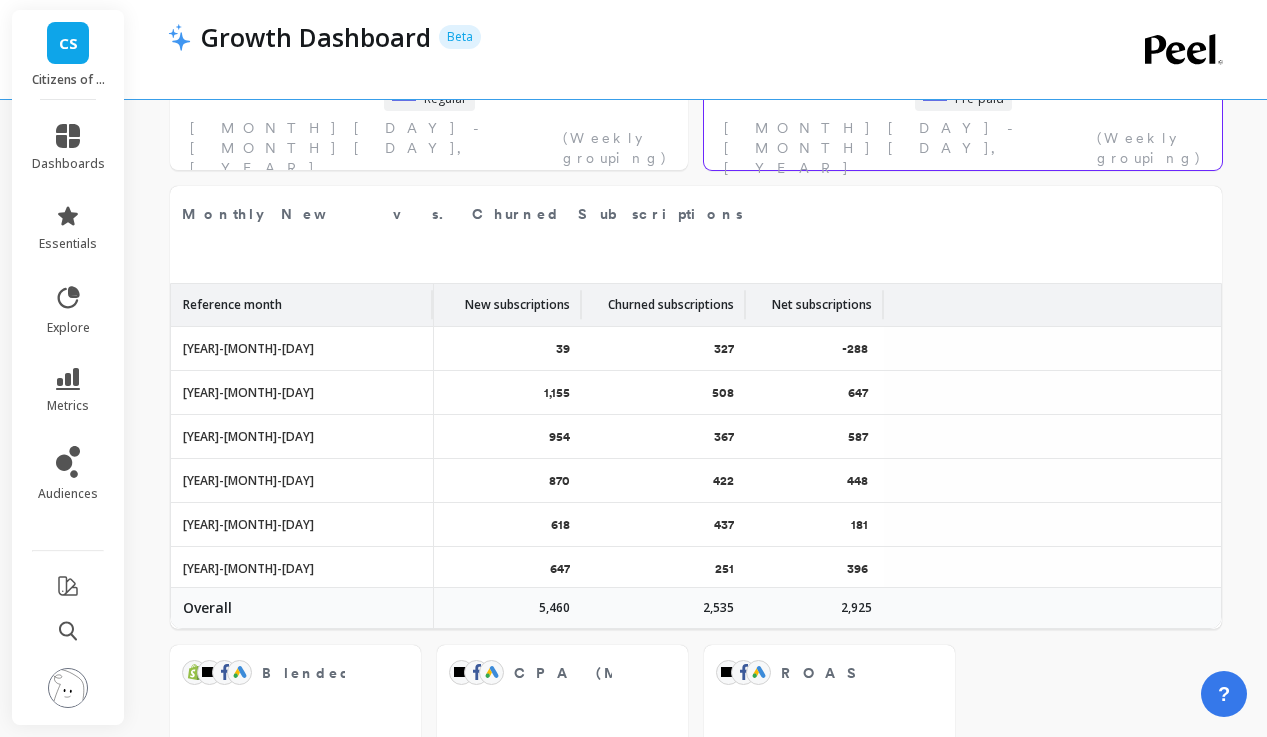 scroll, scrollTop: 955, scrollLeft: 0, axis: vertical 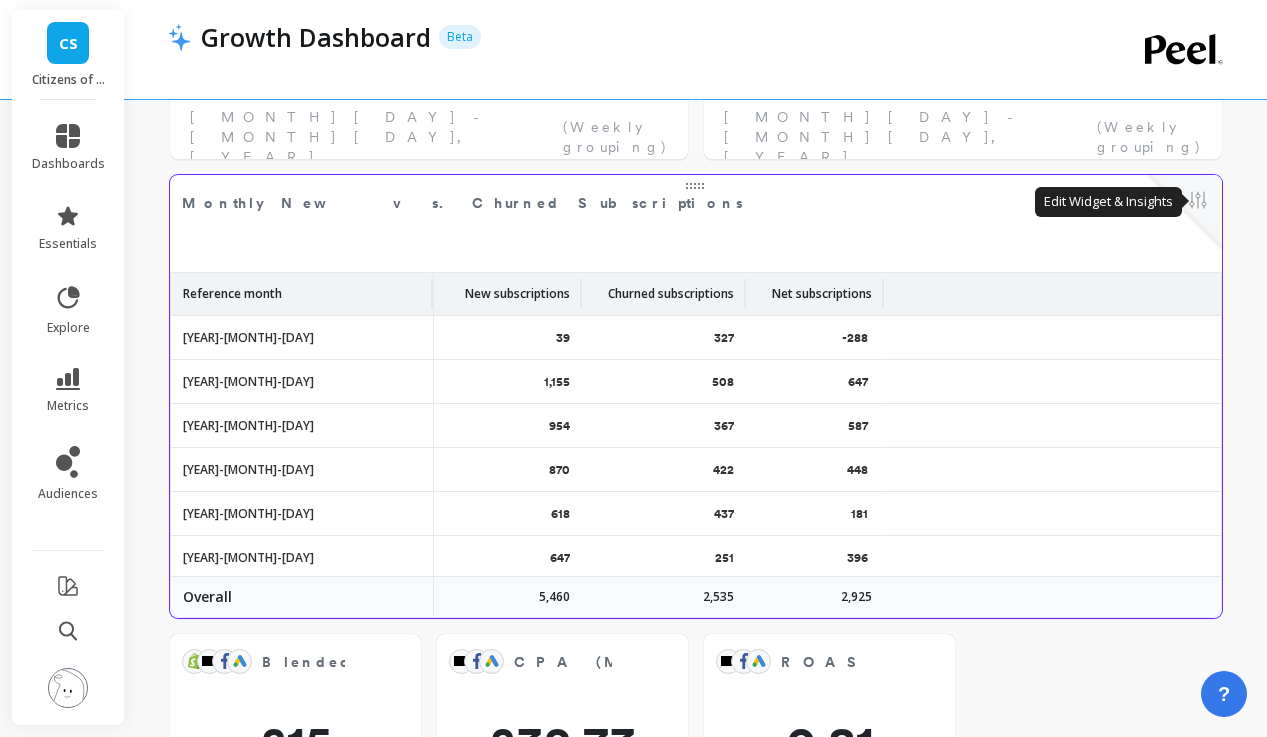 click at bounding box center (1198, 202) 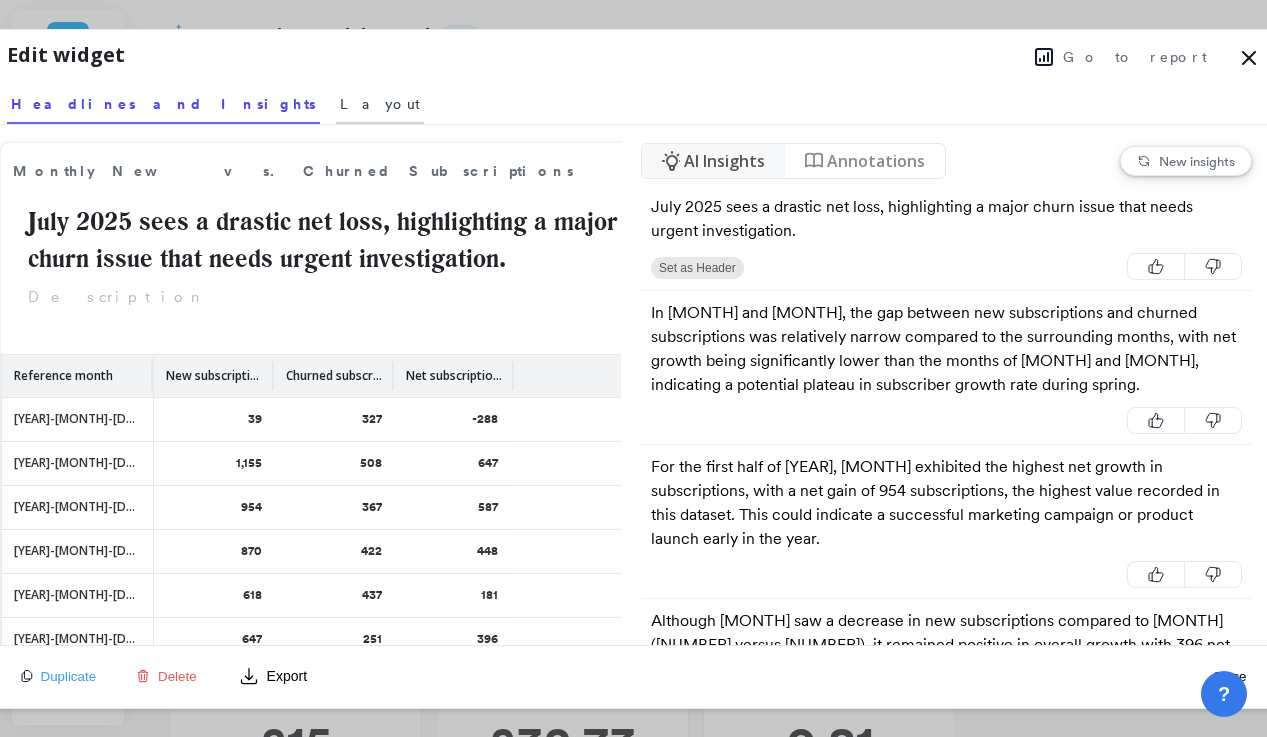 click on "Layout" at bounding box center (380, 101) 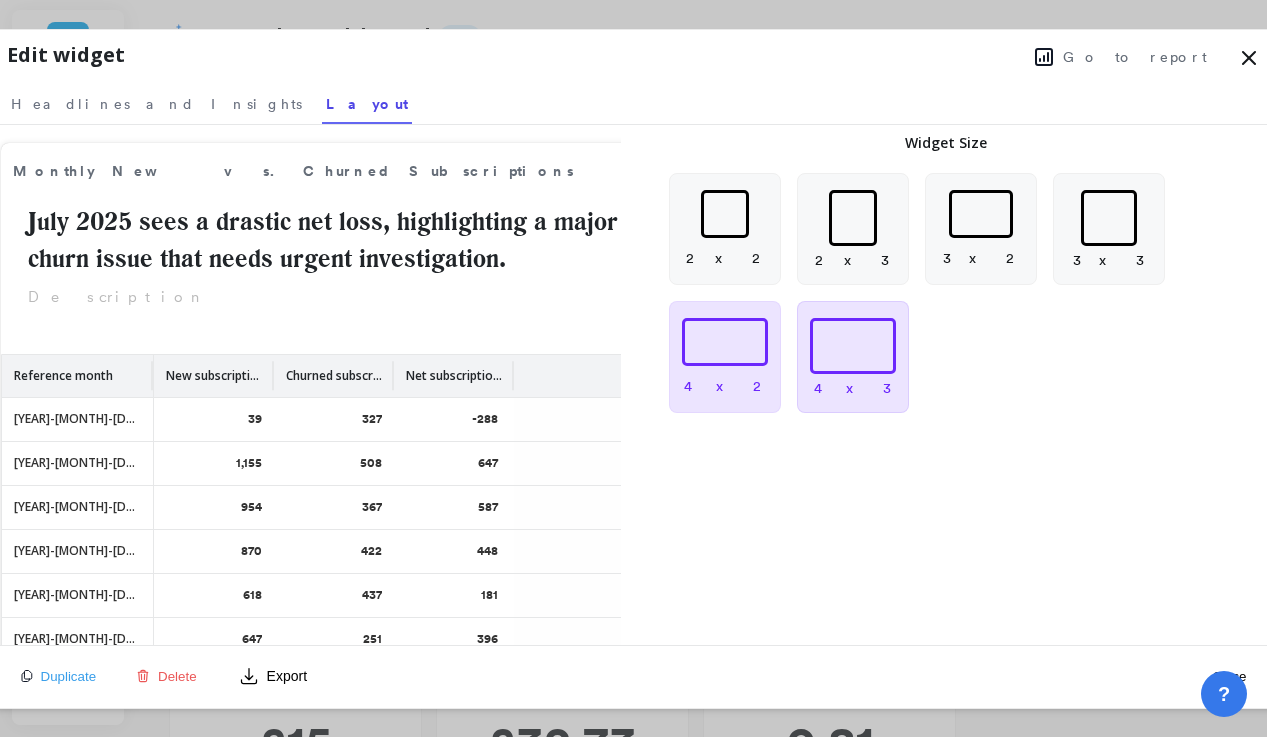 click at bounding box center [853, 346] 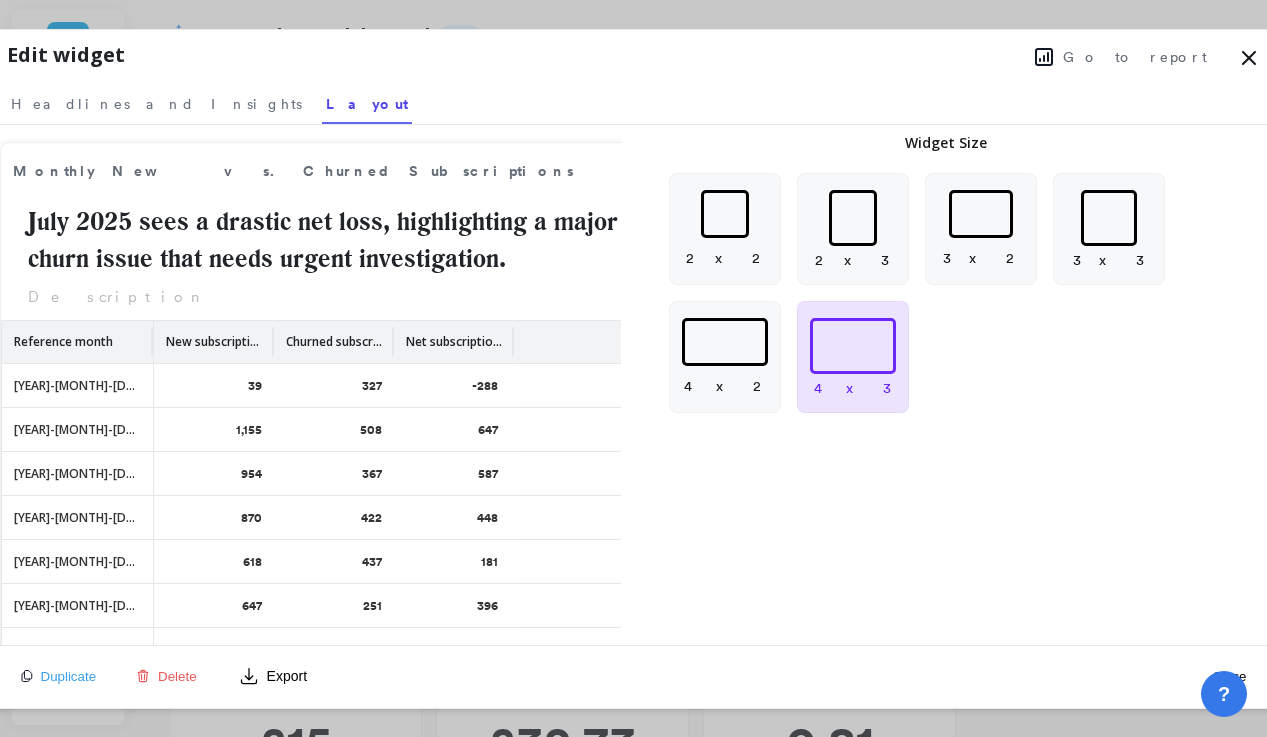 click at bounding box center [1249, 58] 